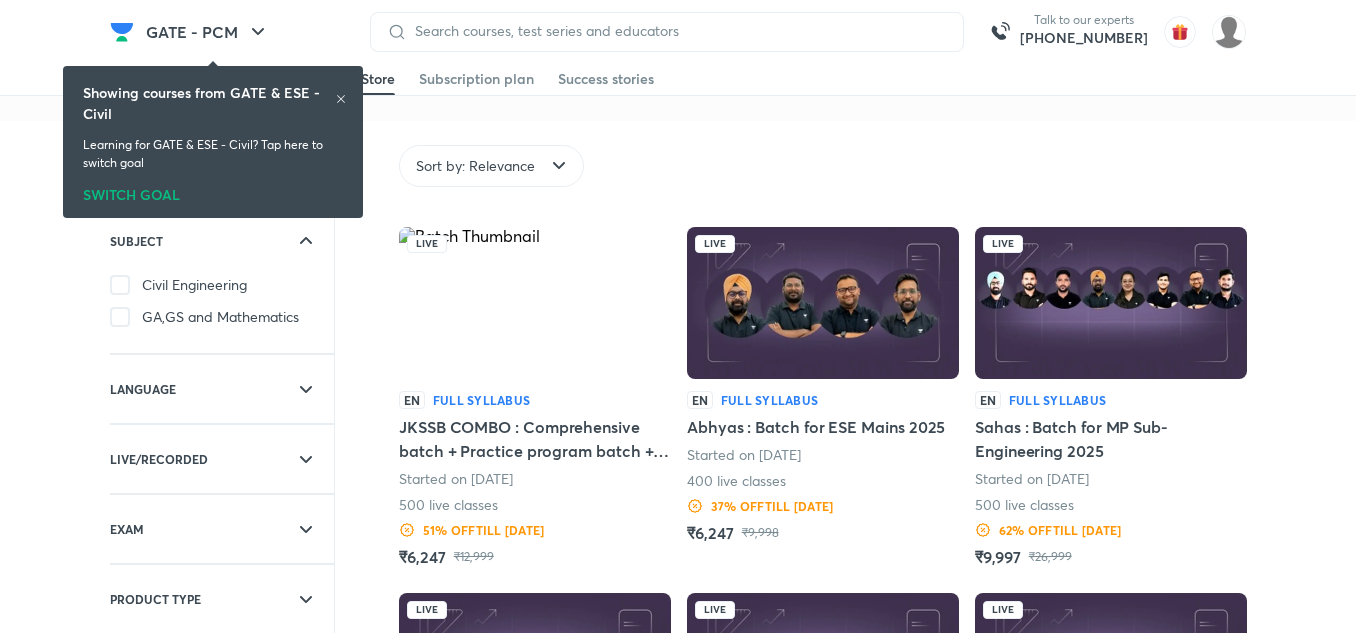 scroll, scrollTop: 0, scrollLeft: 0, axis: both 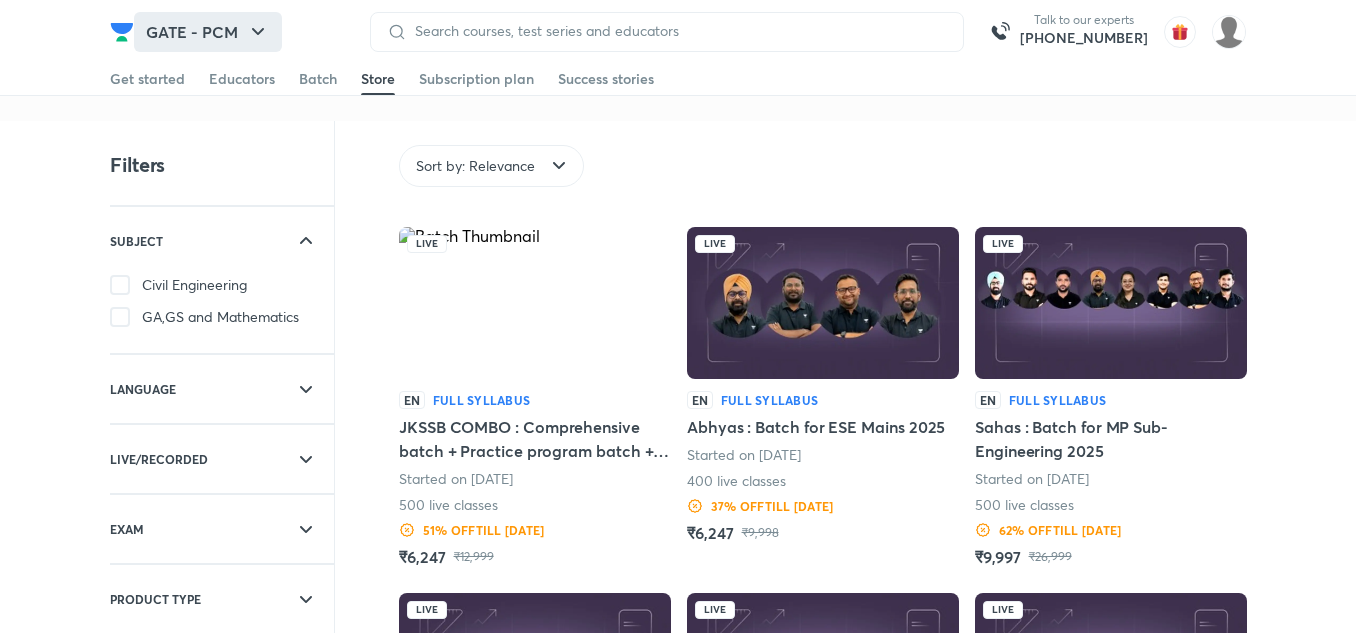 click on "GATE - PCM" at bounding box center [208, 32] 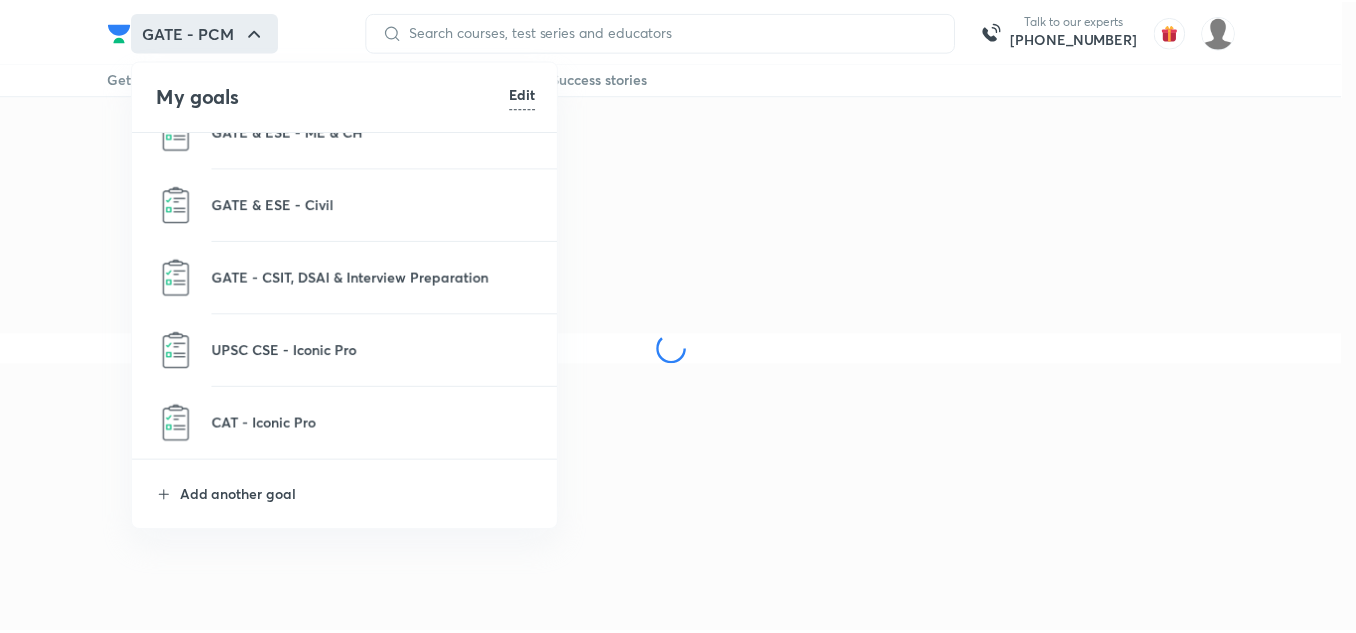 scroll, scrollTop: 1188, scrollLeft: 0, axis: vertical 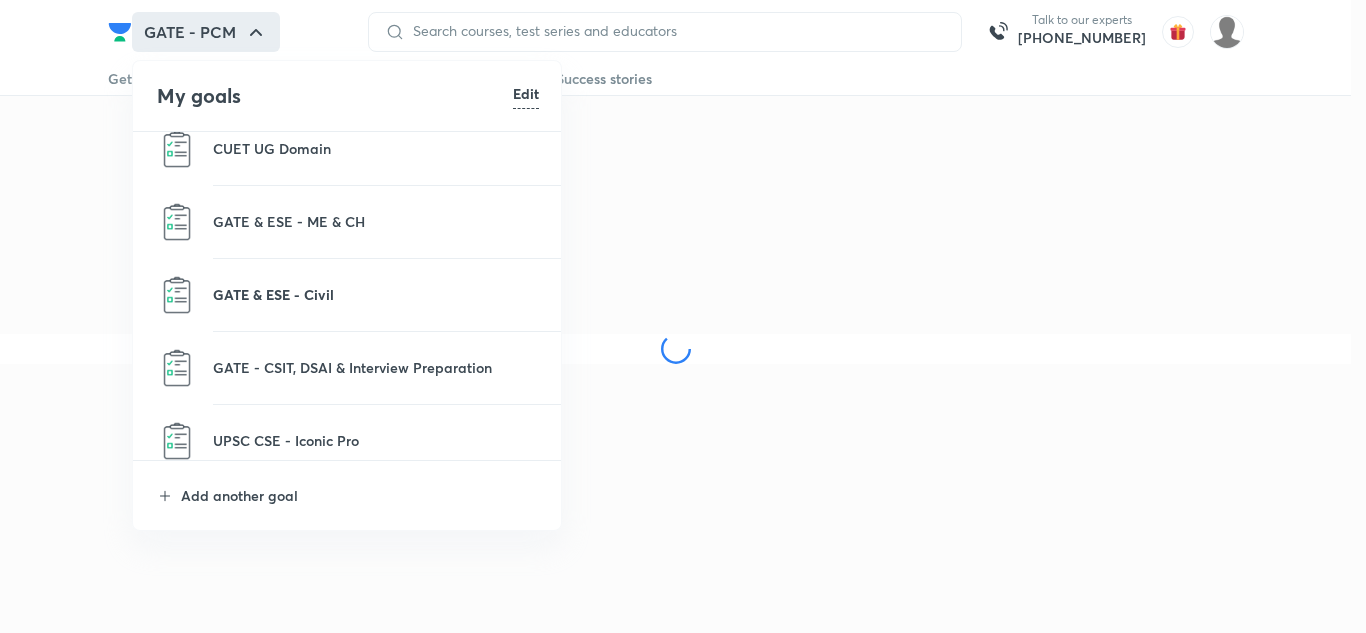 click on "GATE & ESE - Civil" at bounding box center [376, 294] 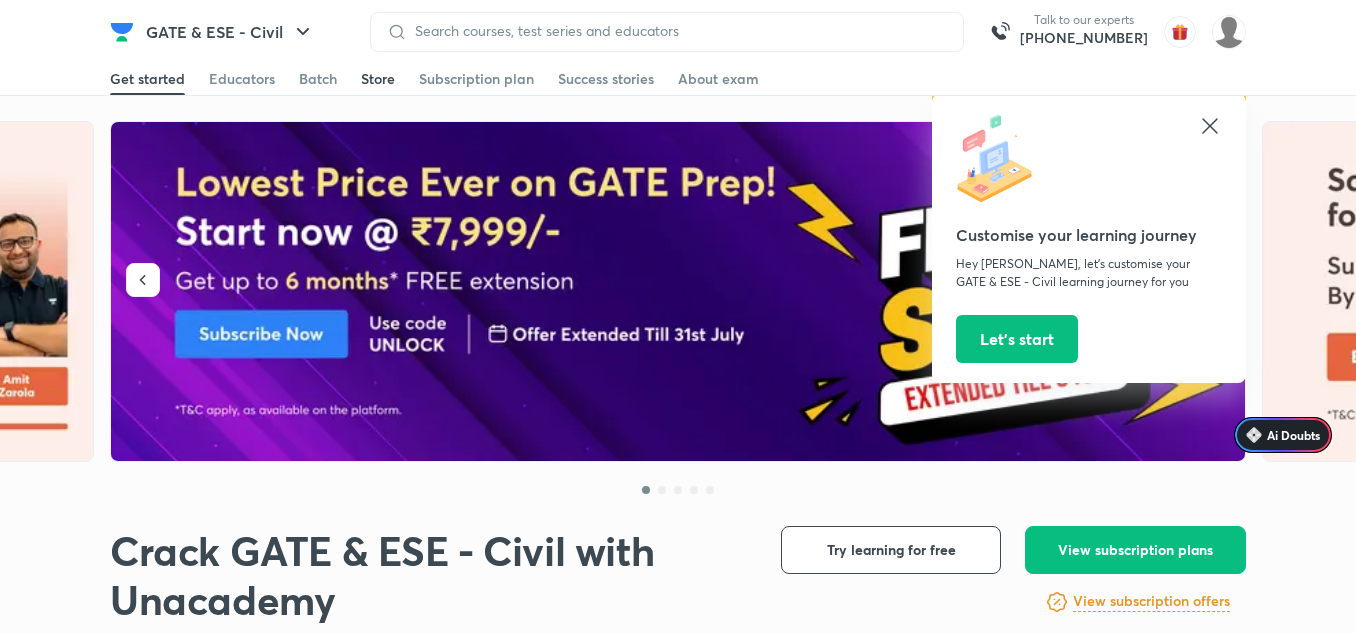 click on "Store" at bounding box center (378, 79) 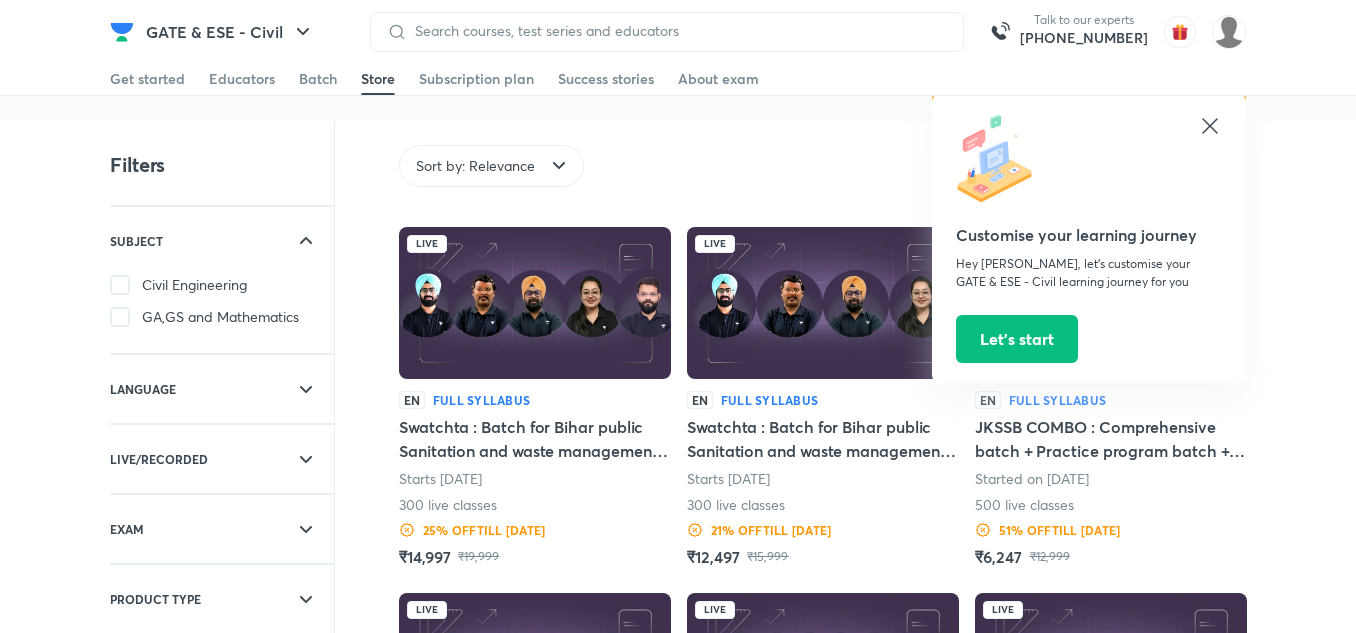 click 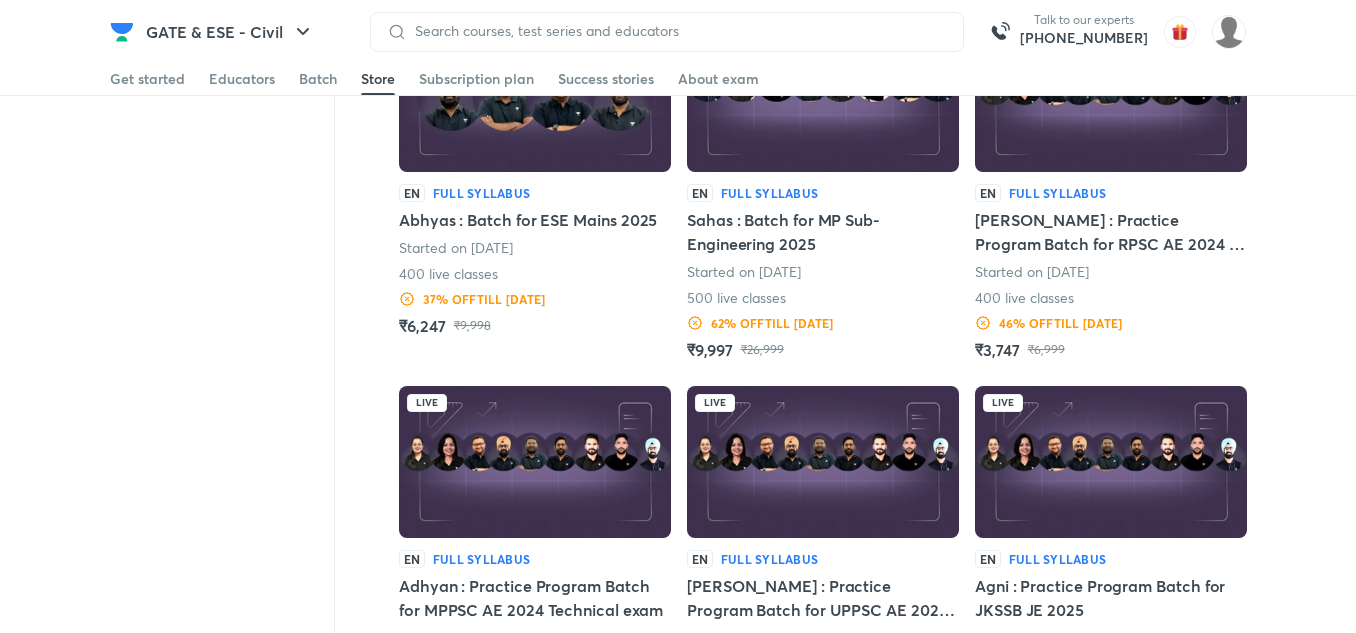 scroll, scrollTop: 0, scrollLeft: 0, axis: both 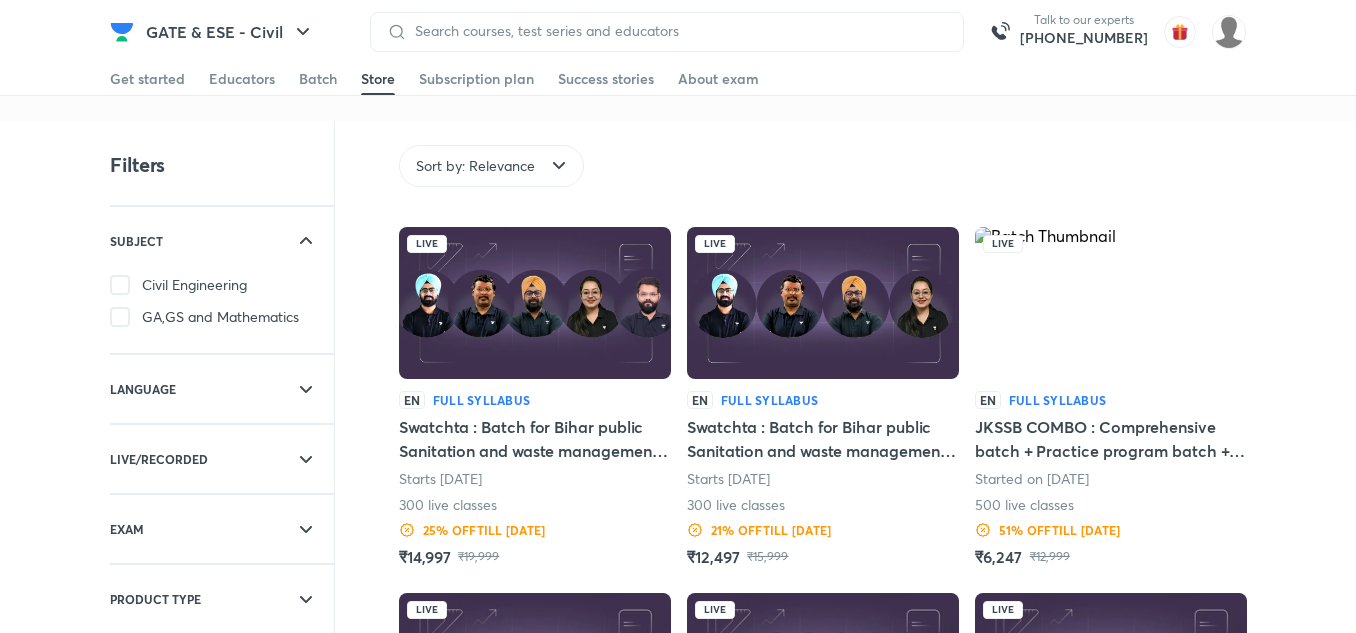 click at bounding box center [535, 303] 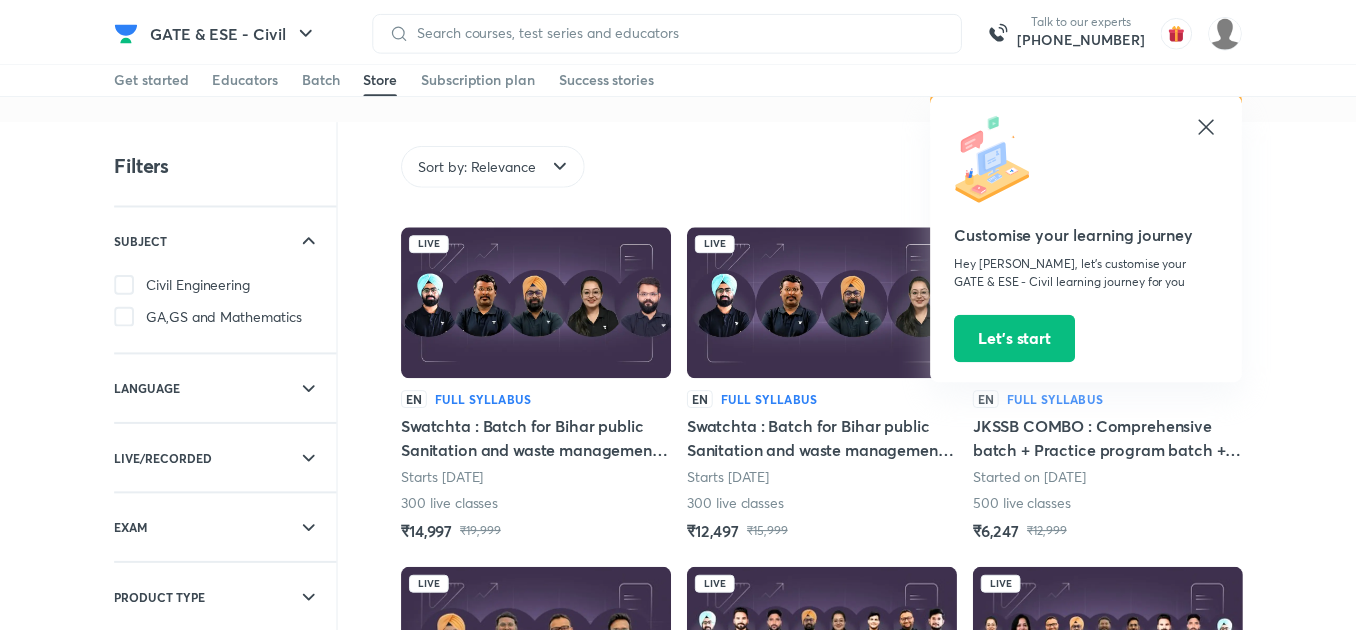 scroll, scrollTop: 0, scrollLeft: 0, axis: both 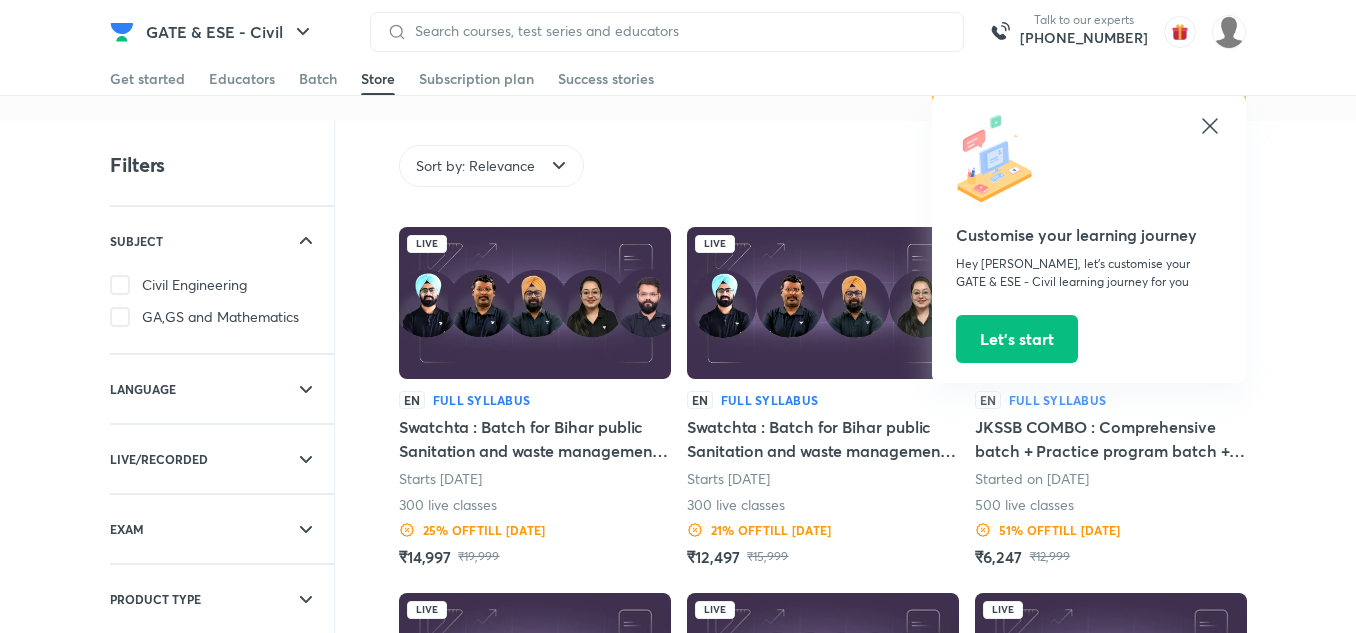 click at bounding box center [823, 303] 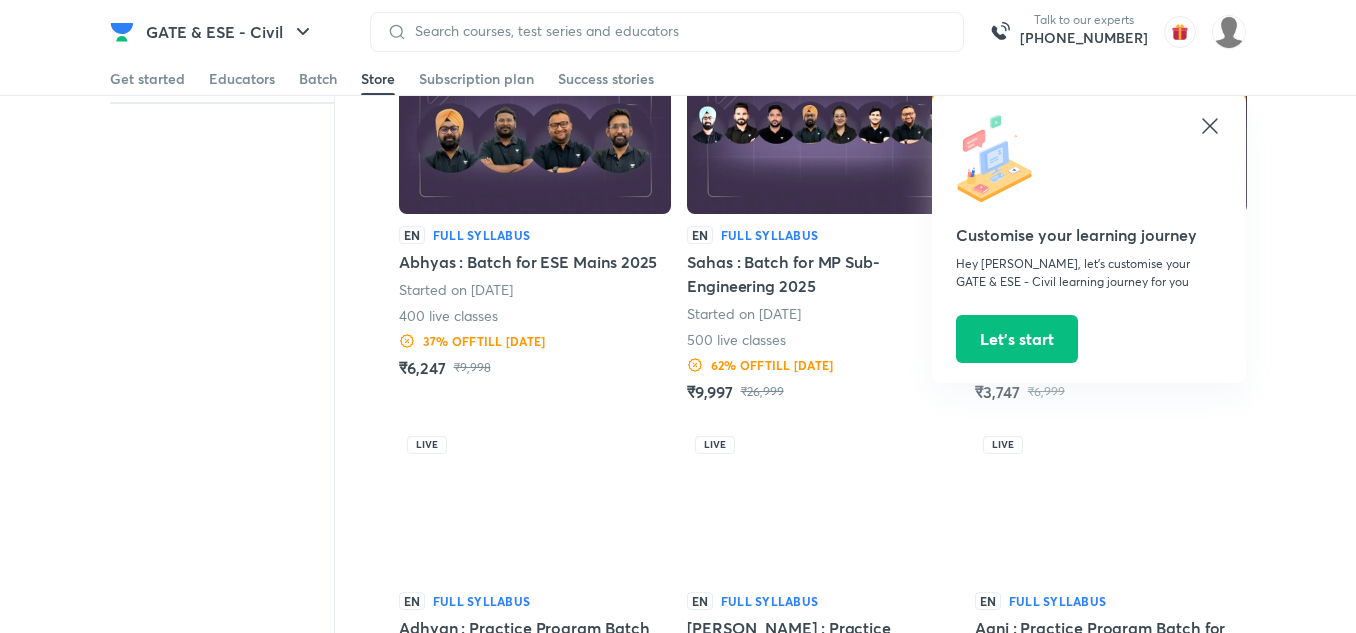 scroll, scrollTop: 1170, scrollLeft: 0, axis: vertical 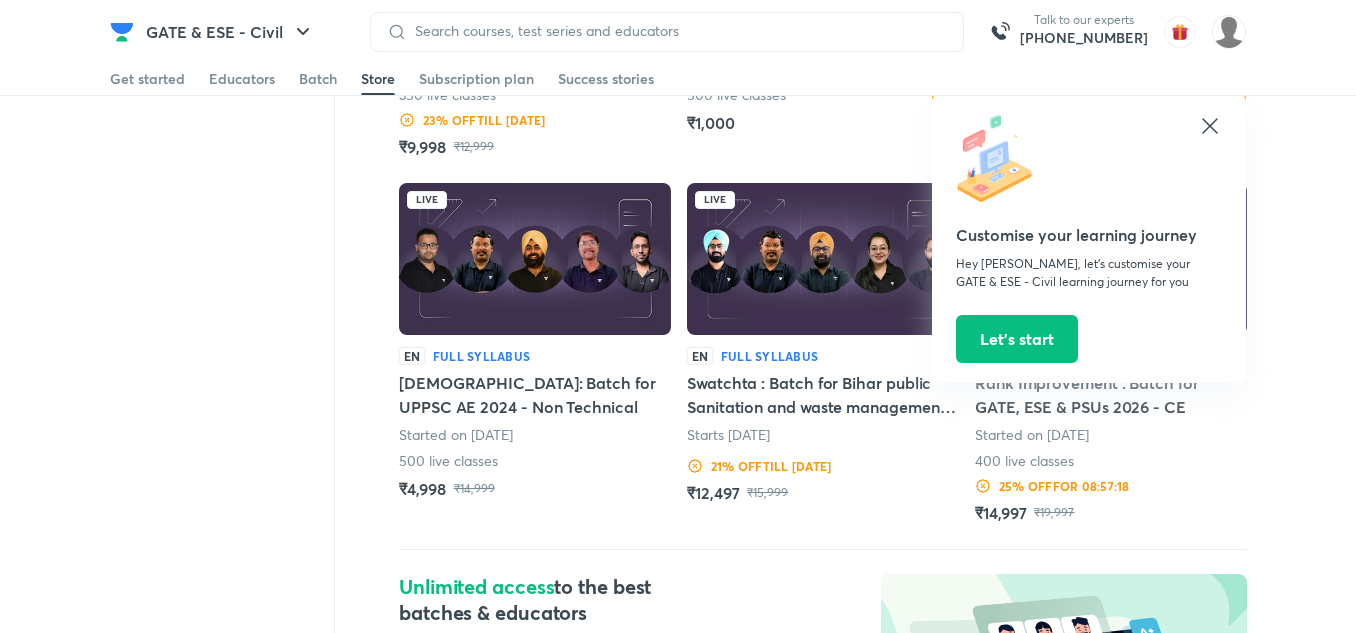 click at bounding box center [823, 259] 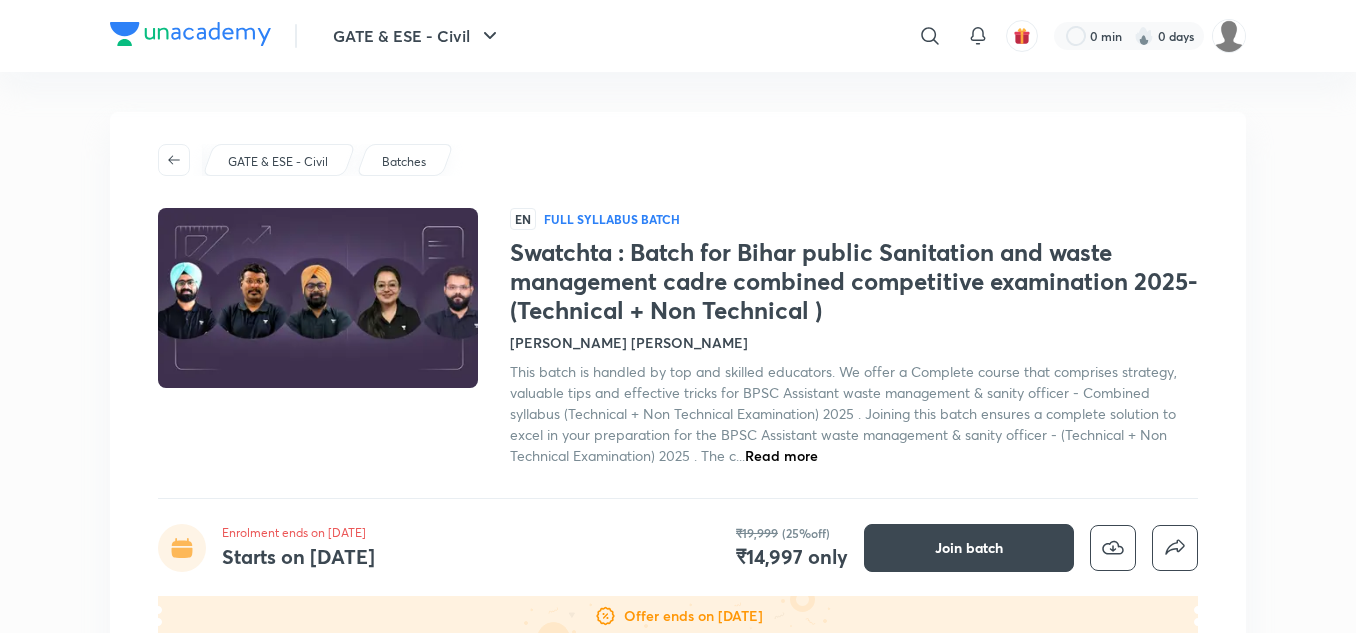 scroll, scrollTop: 0, scrollLeft: 0, axis: both 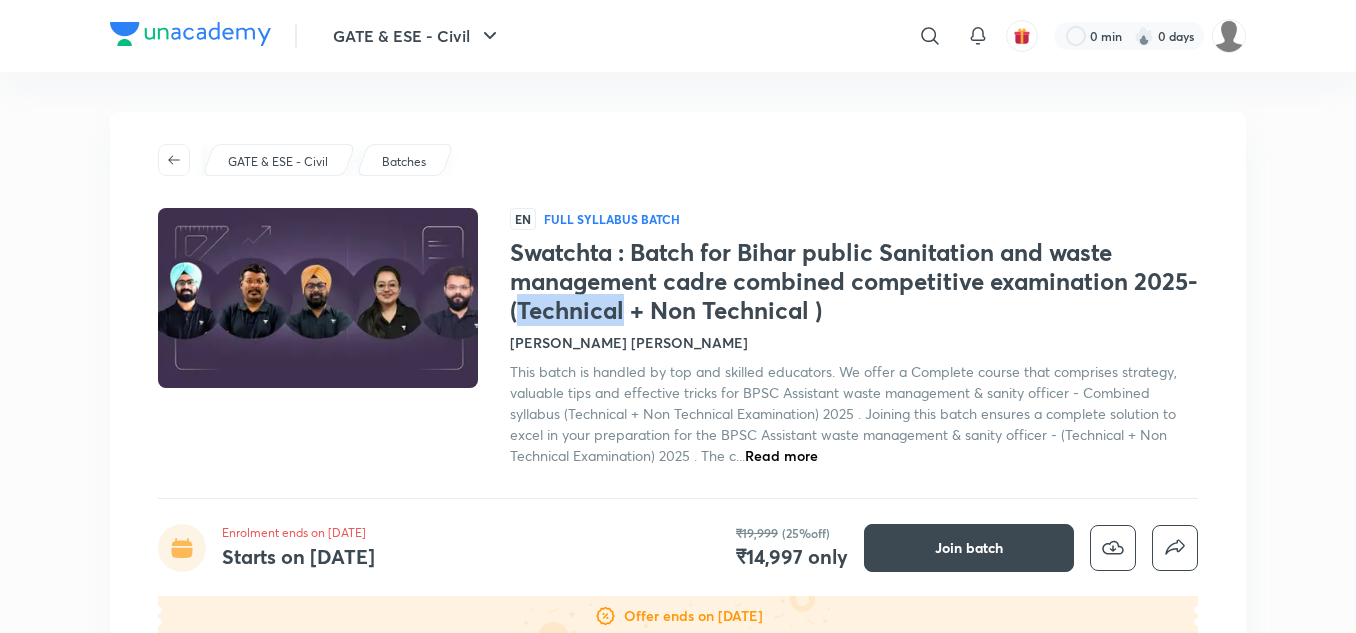 click on "Swatchta : Batch for Bihar public Sanitation and waste management cadre combined competitive examination 2025- (Technical + Non Technical )" at bounding box center (854, 281) 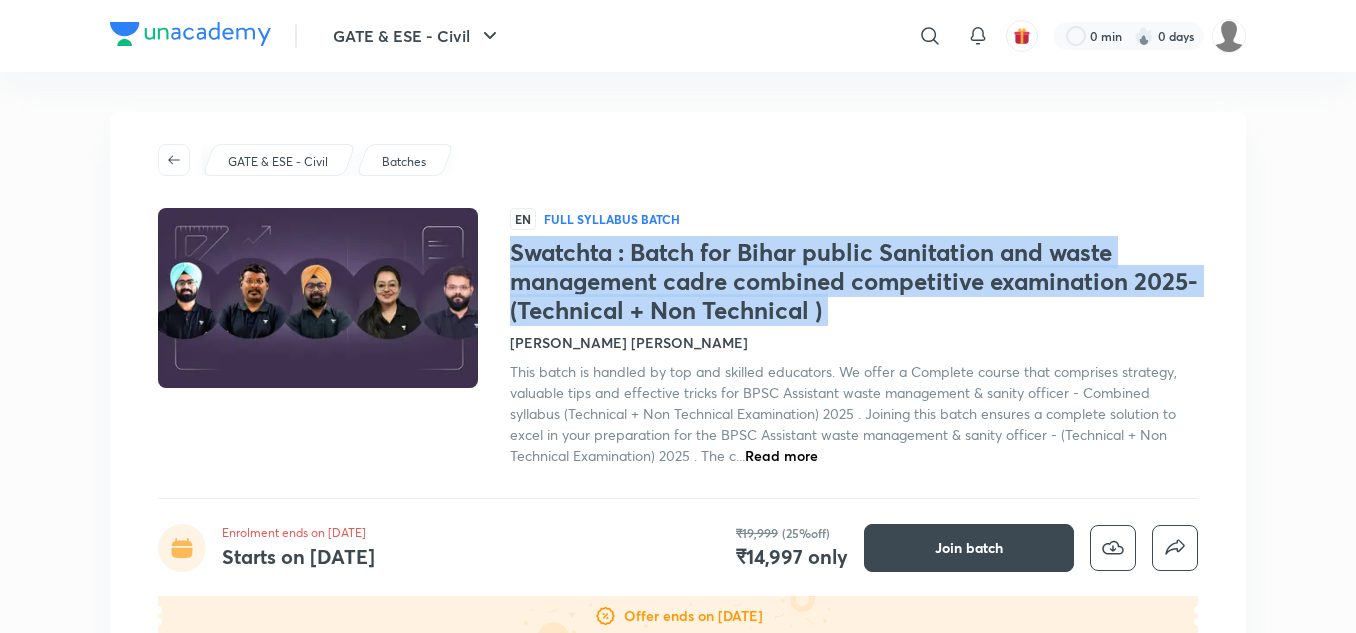 click on "Swatchta : Batch for Bihar public Sanitation and waste management cadre combined competitive examination 2025- (Technical + Non Technical )" at bounding box center (854, 281) 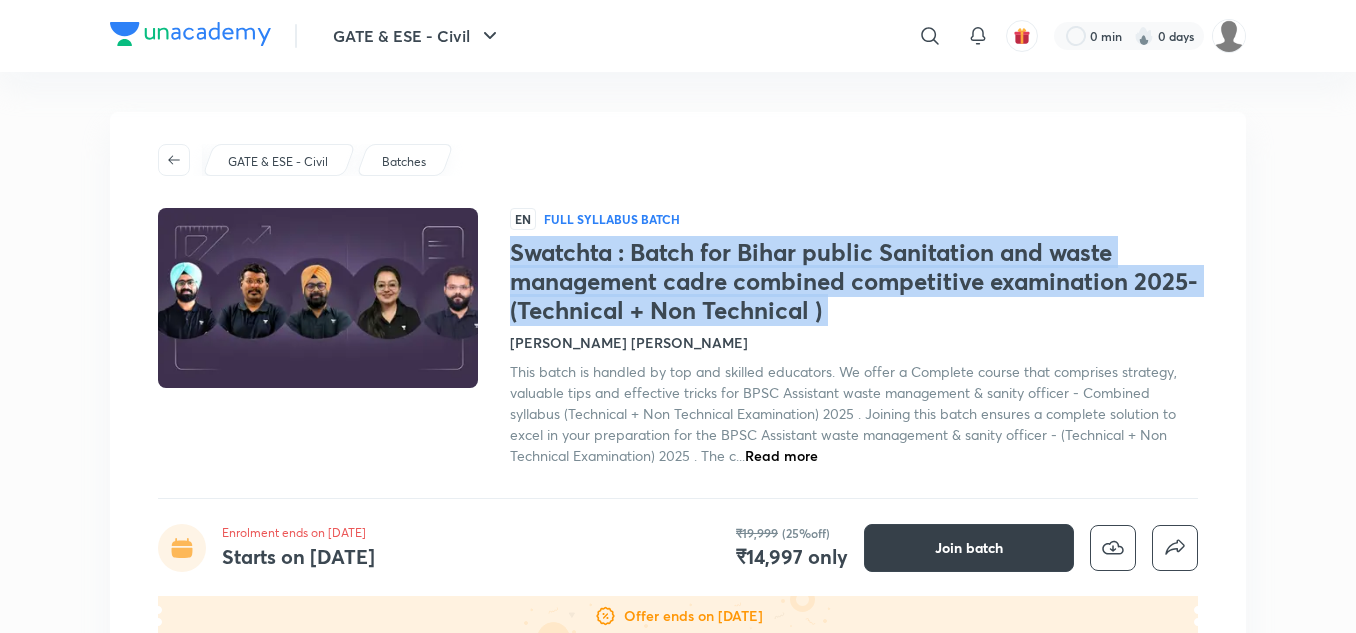 click on "Join batch" at bounding box center [969, 548] 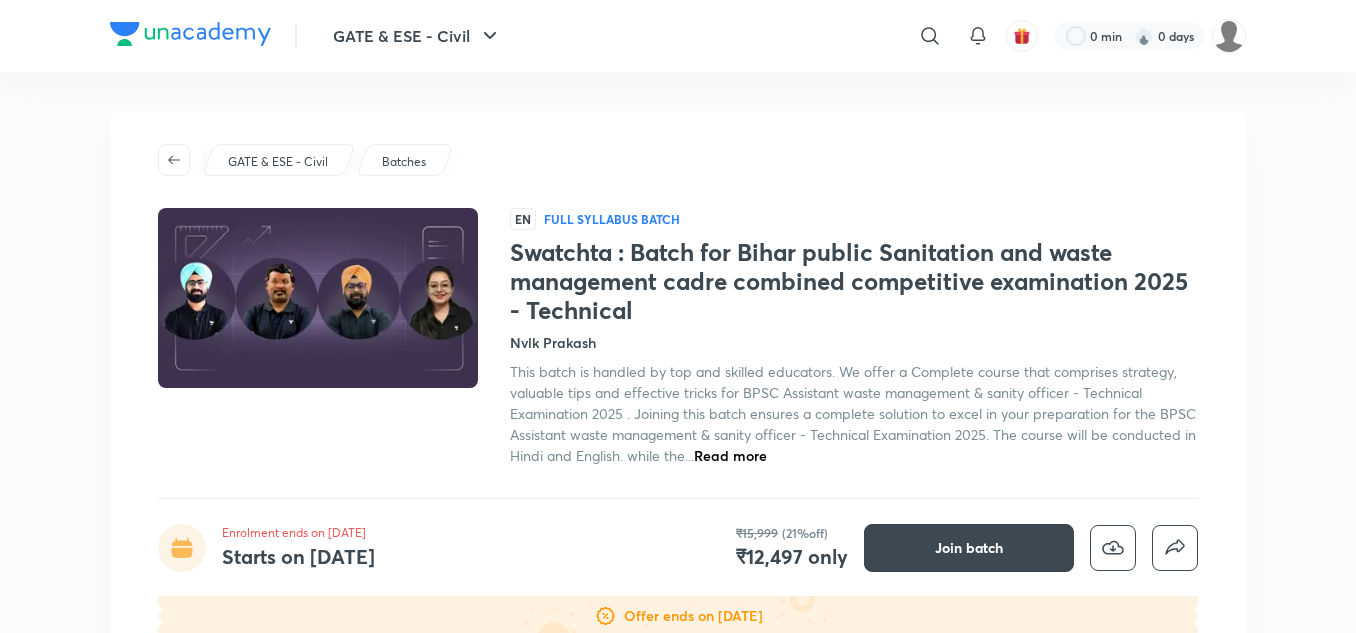 scroll, scrollTop: 0, scrollLeft: 0, axis: both 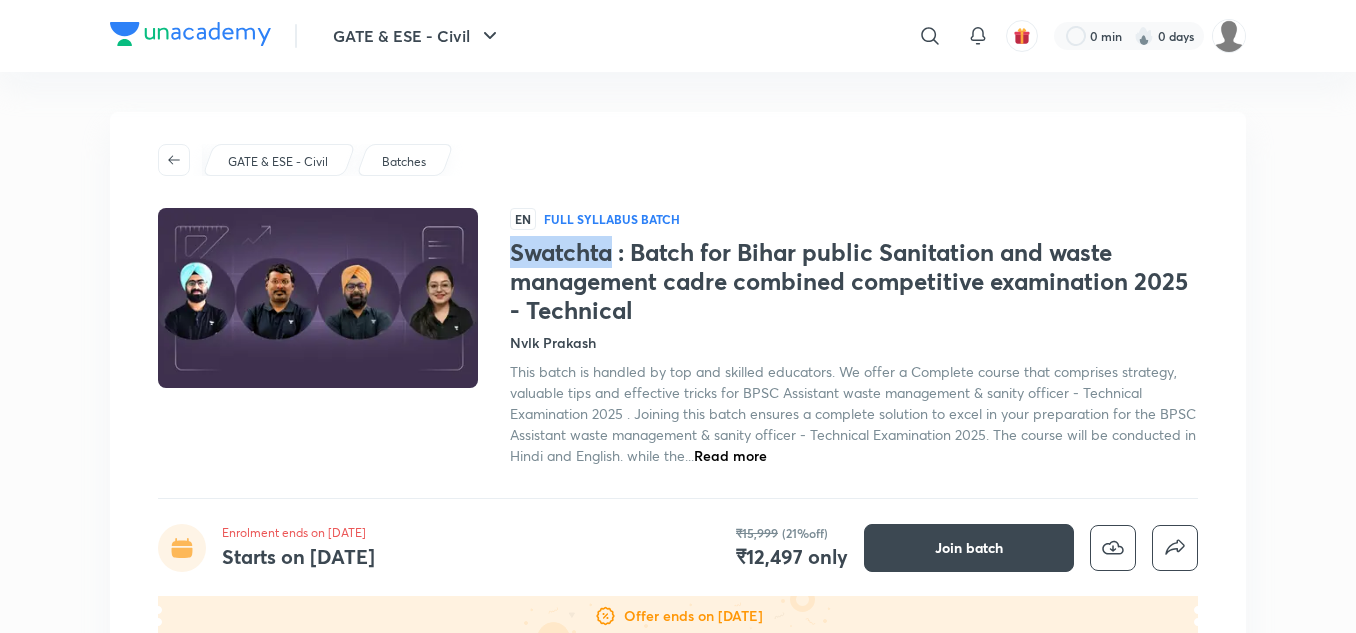 click on "Swatchta : Batch for Bihar public Sanitation and waste management cadre combined competitive examination 2025 - Technical" at bounding box center (854, 281) 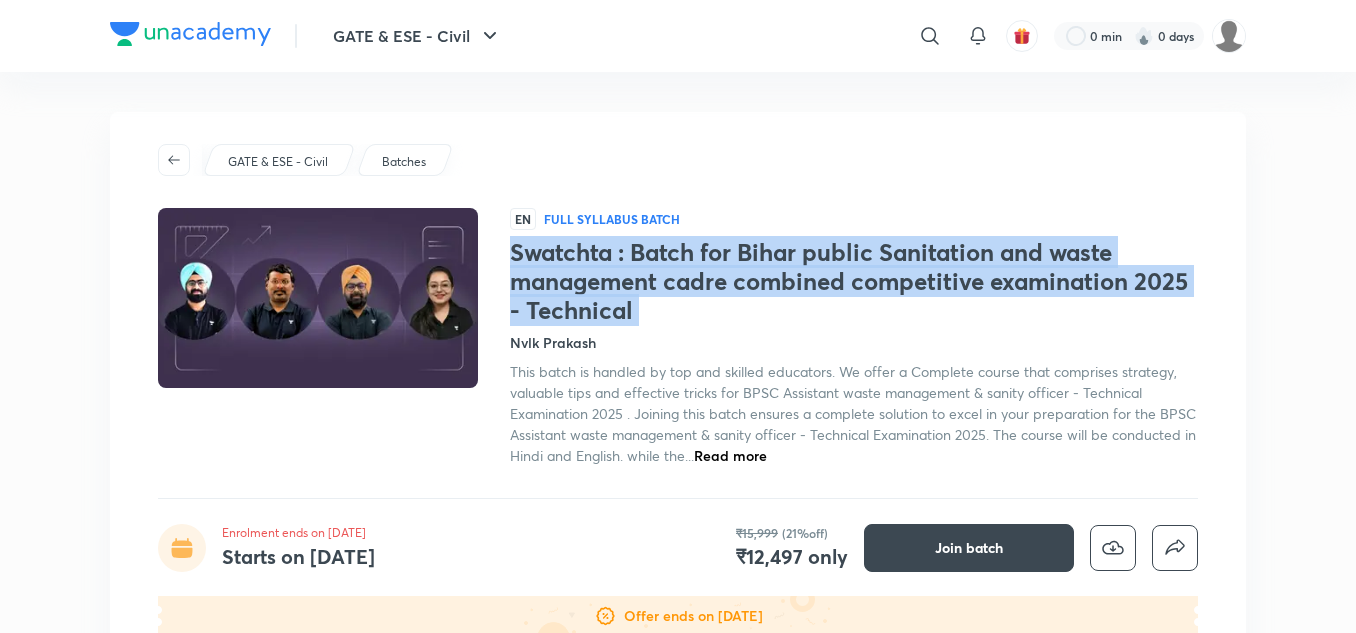click on "Swatchta : Batch for Bihar public Sanitation and waste management cadre combined competitive examination 2025 - Technical" at bounding box center [854, 281] 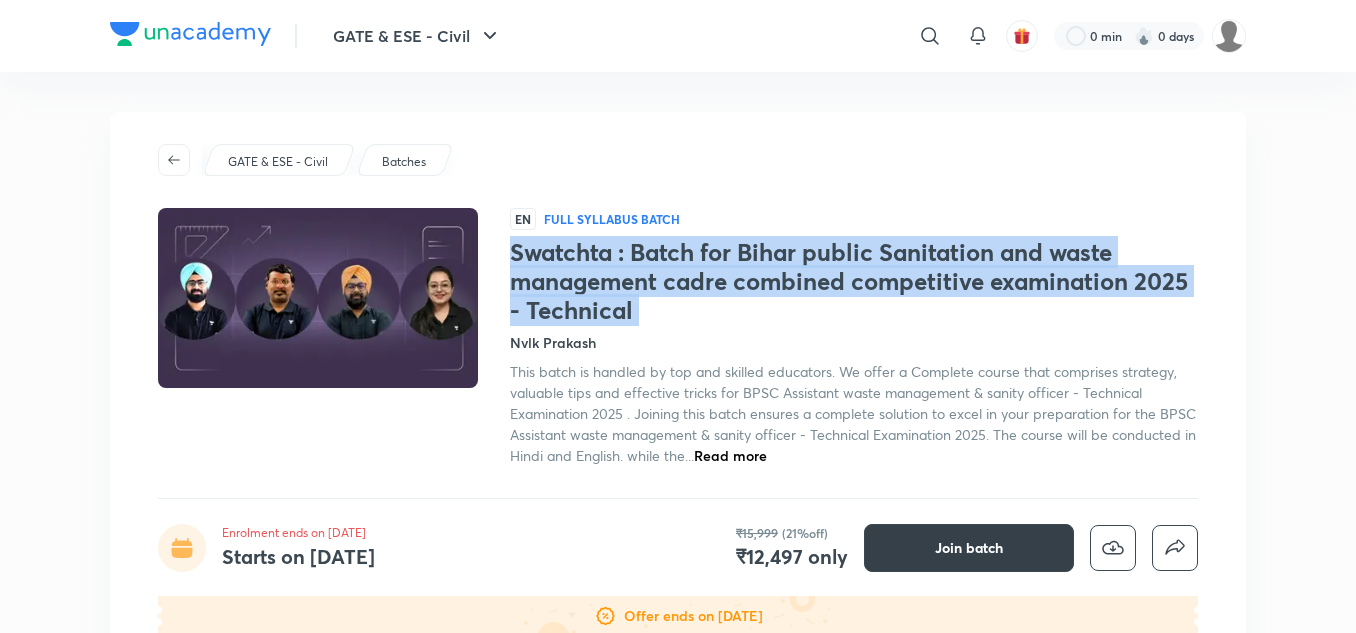 click on "Join batch" at bounding box center [969, 548] 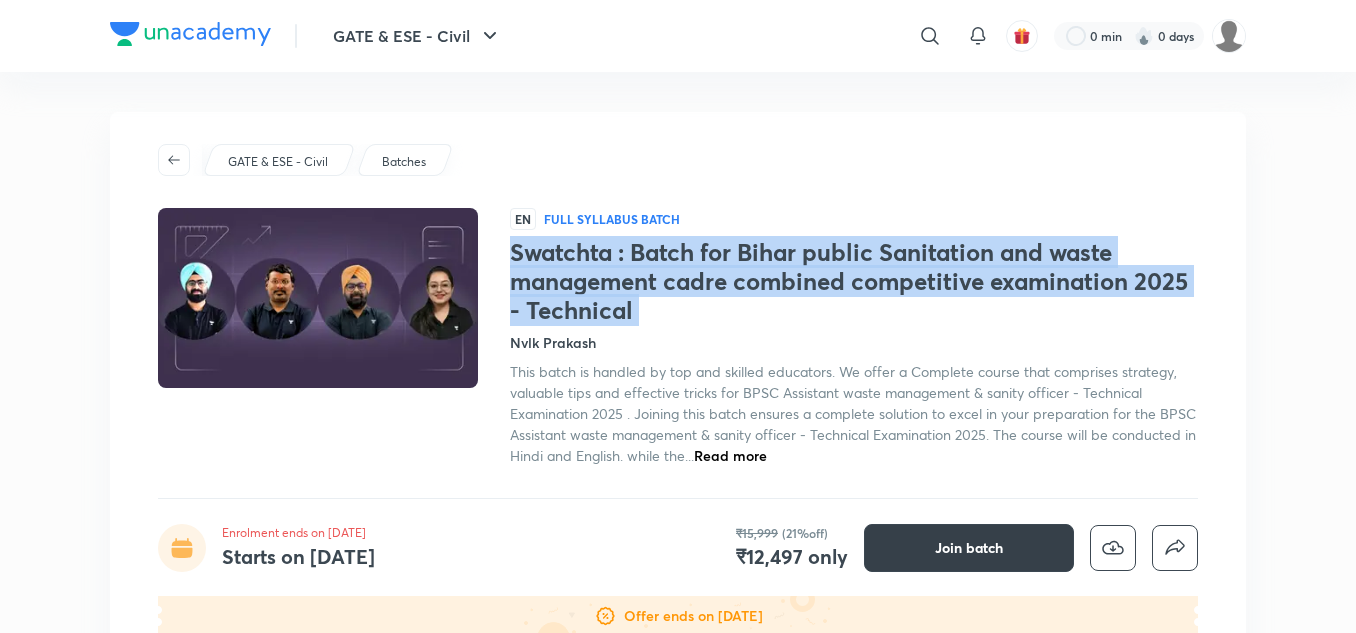 type 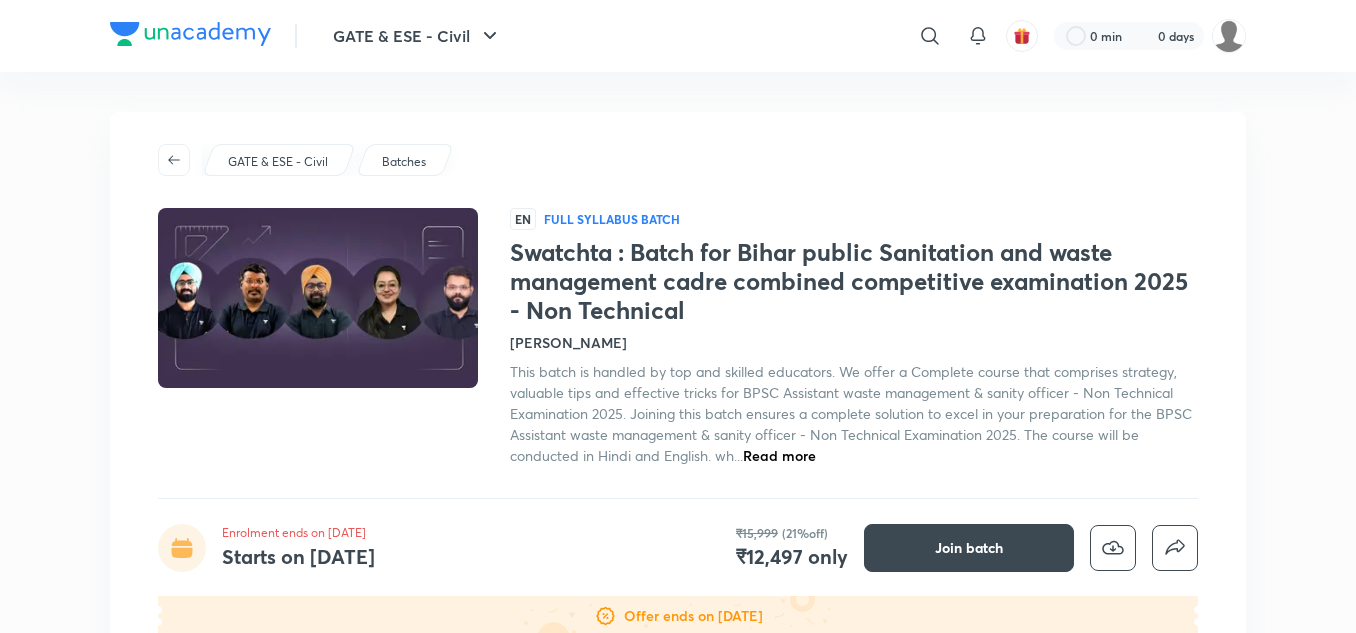 scroll, scrollTop: 0, scrollLeft: 0, axis: both 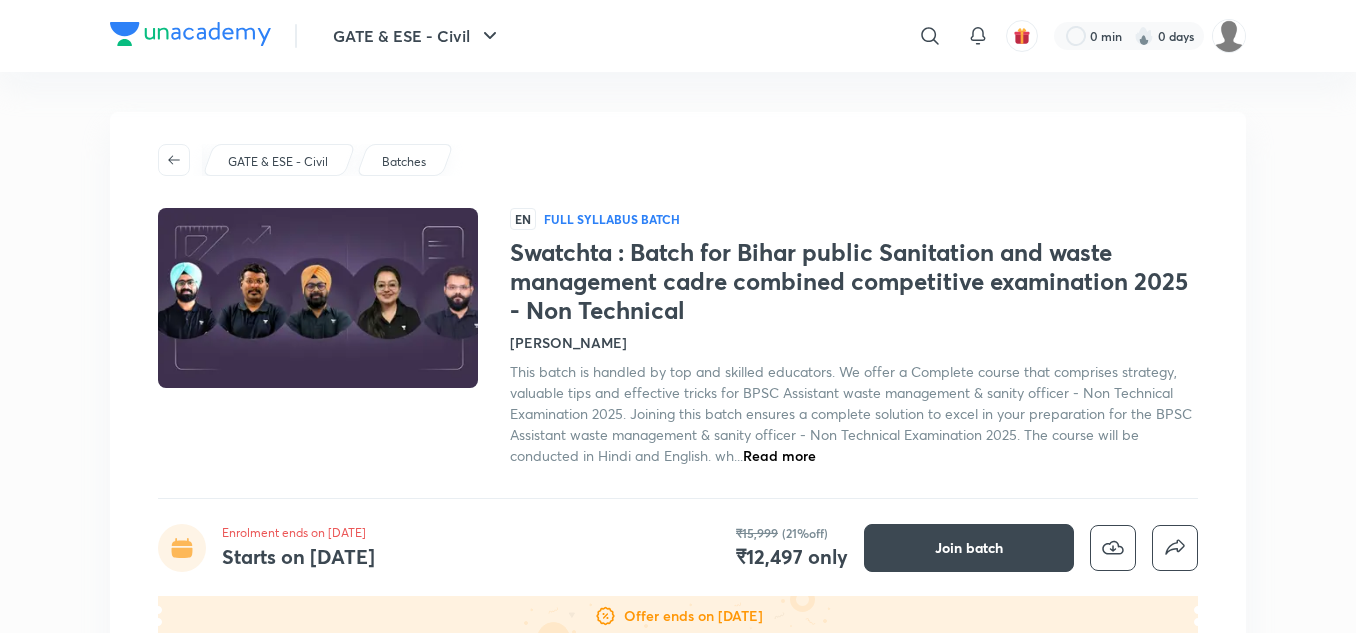 click on "Swatchta : Batch for Bihar public Sanitation and waste management cadre combined competitive examination 2025 - Non Technical" at bounding box center (854, 281) 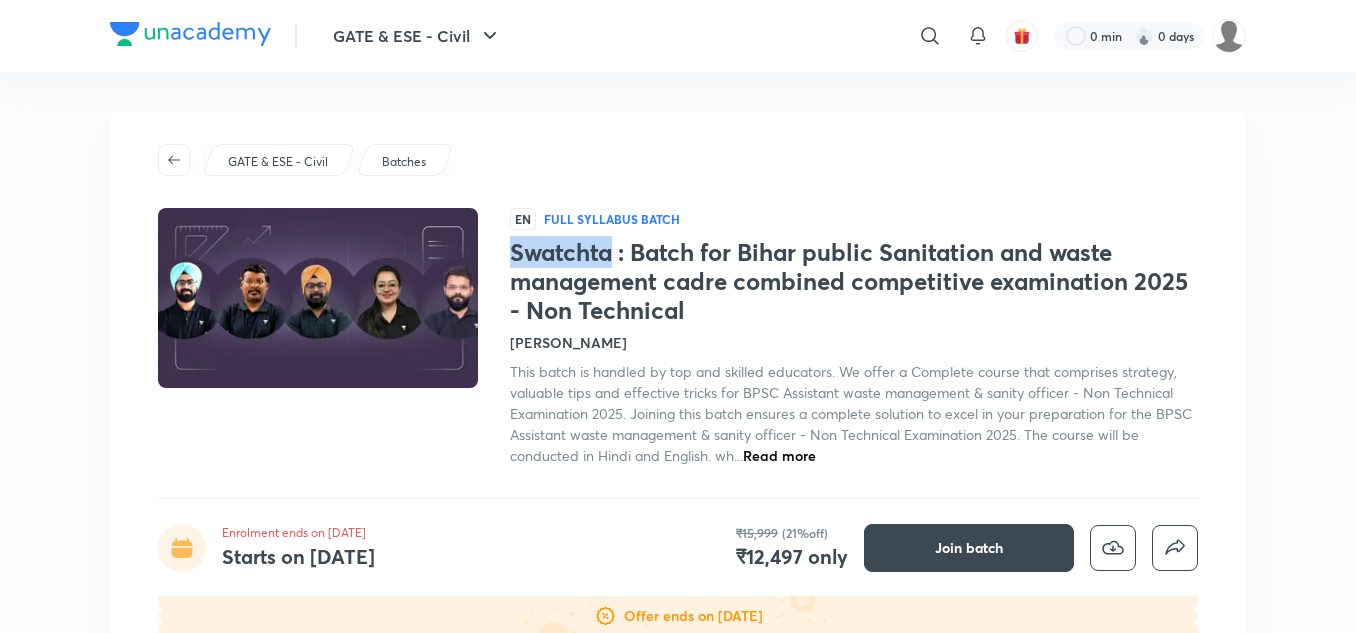 click on "Swatchta : Batch for Bihar public Sanitation and waste management cadre combined competitive examination 2025 - Non Technical" at bounding box center (854, 281) 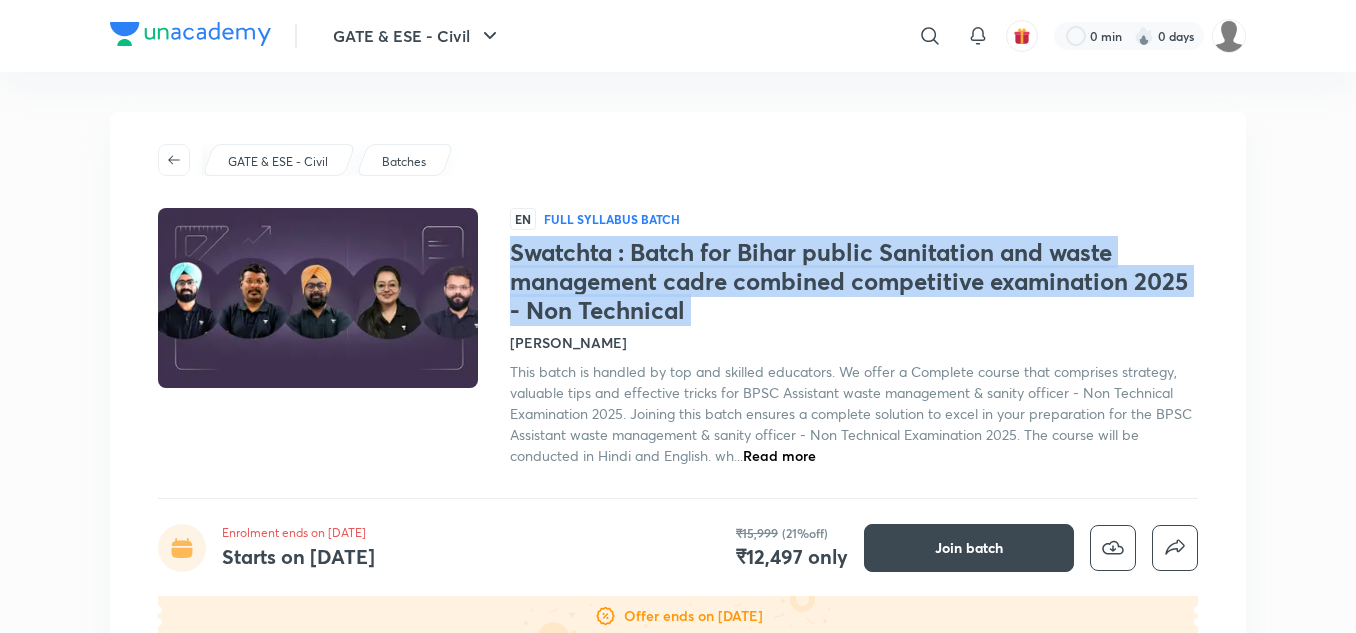 click on "Swatchta : Batch for Bihar public Sanitation and waste management cadre combined competitive examination 2025 - Non Technical" at bounding box center [854, 281] 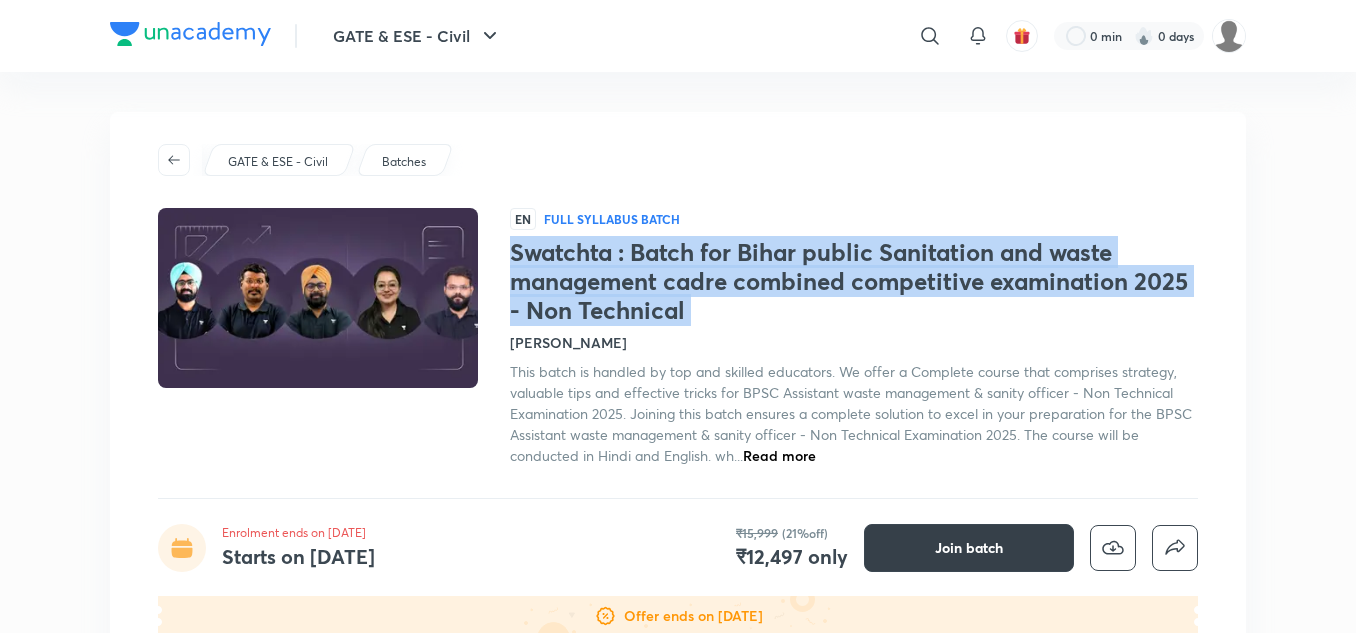 click on "Join batch" at bounding box center [969, 548] 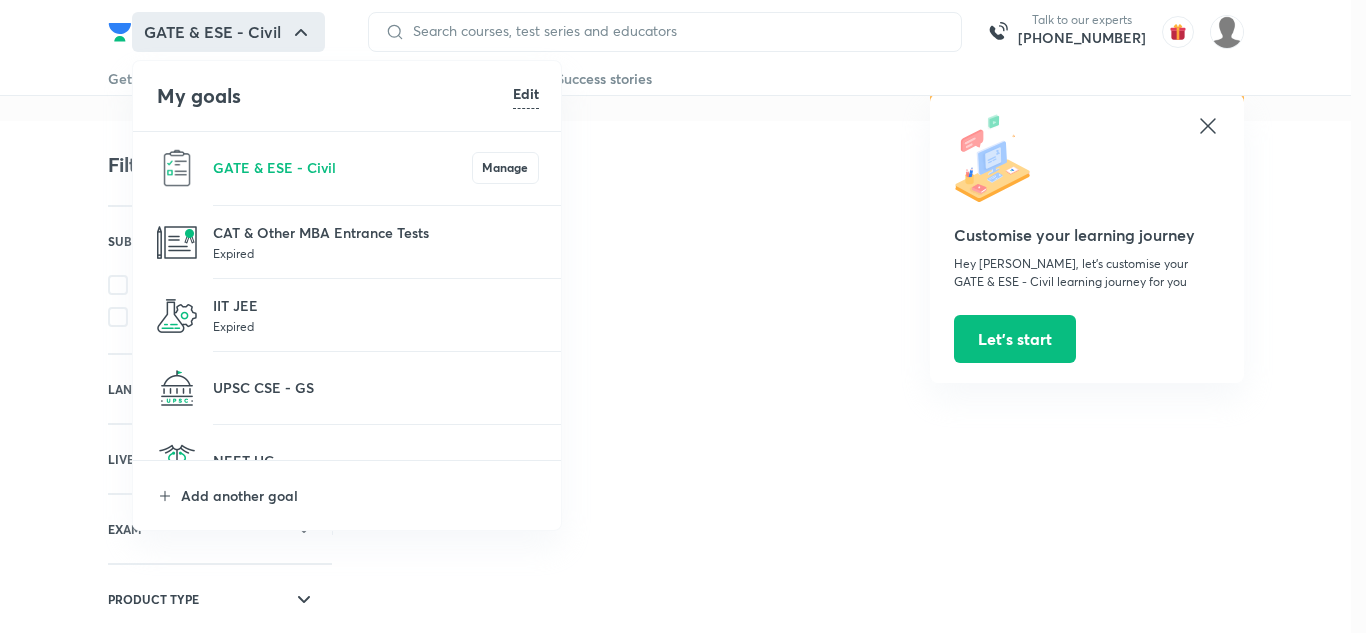 scroll, scrollTop: 0, scrollLeft: 0, axis: both 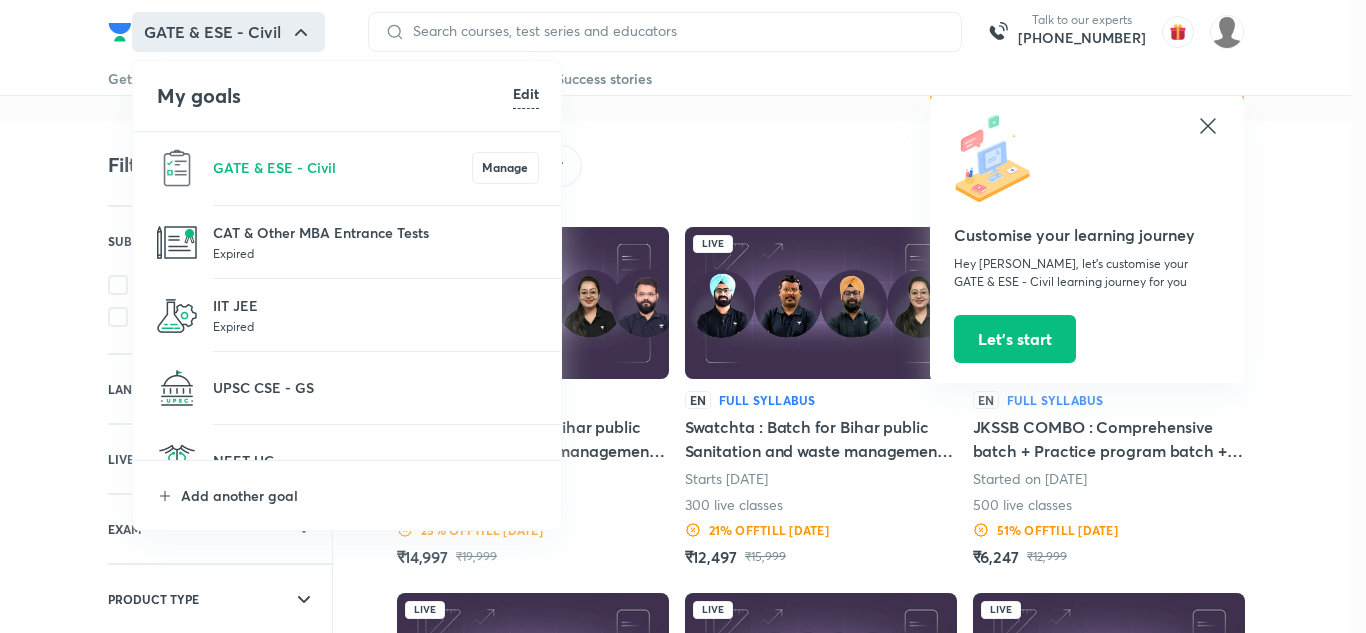 click at bounding box center (683, 316) 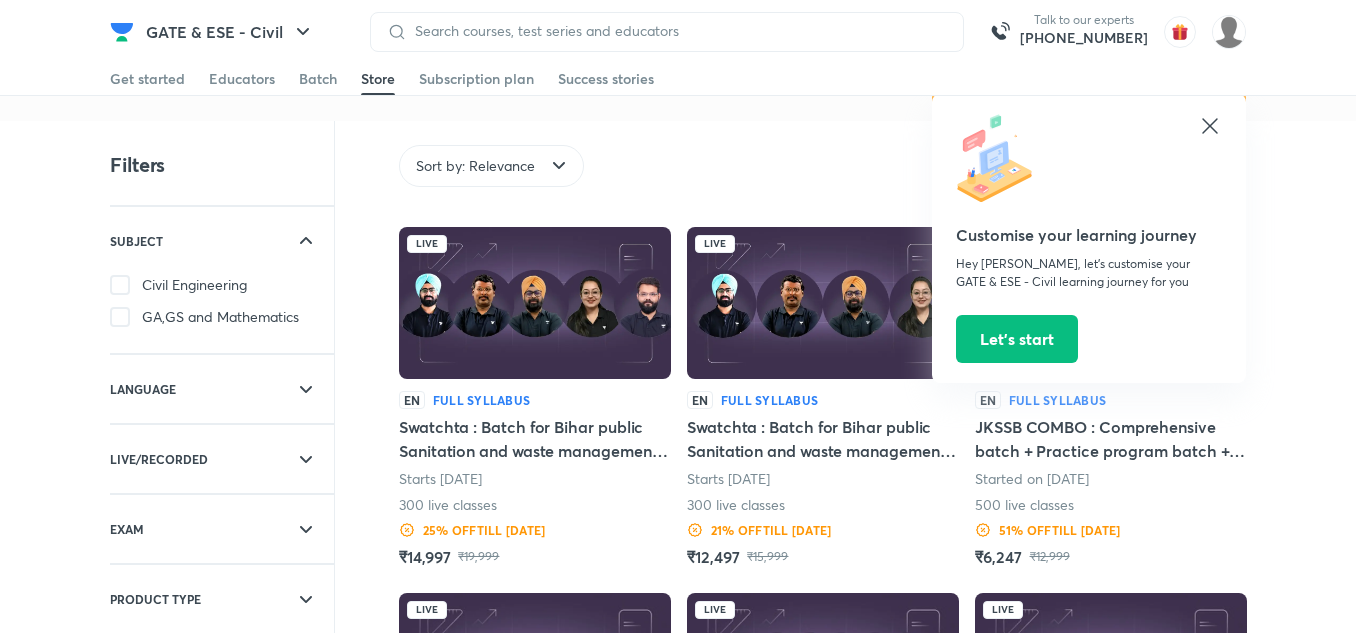 click on "Customise your learning journey Hey [PERSON_NAME], let’s customise your GATE & ESE - Civil learning journey for you Let’s start" at bounding box center [1089, 238] 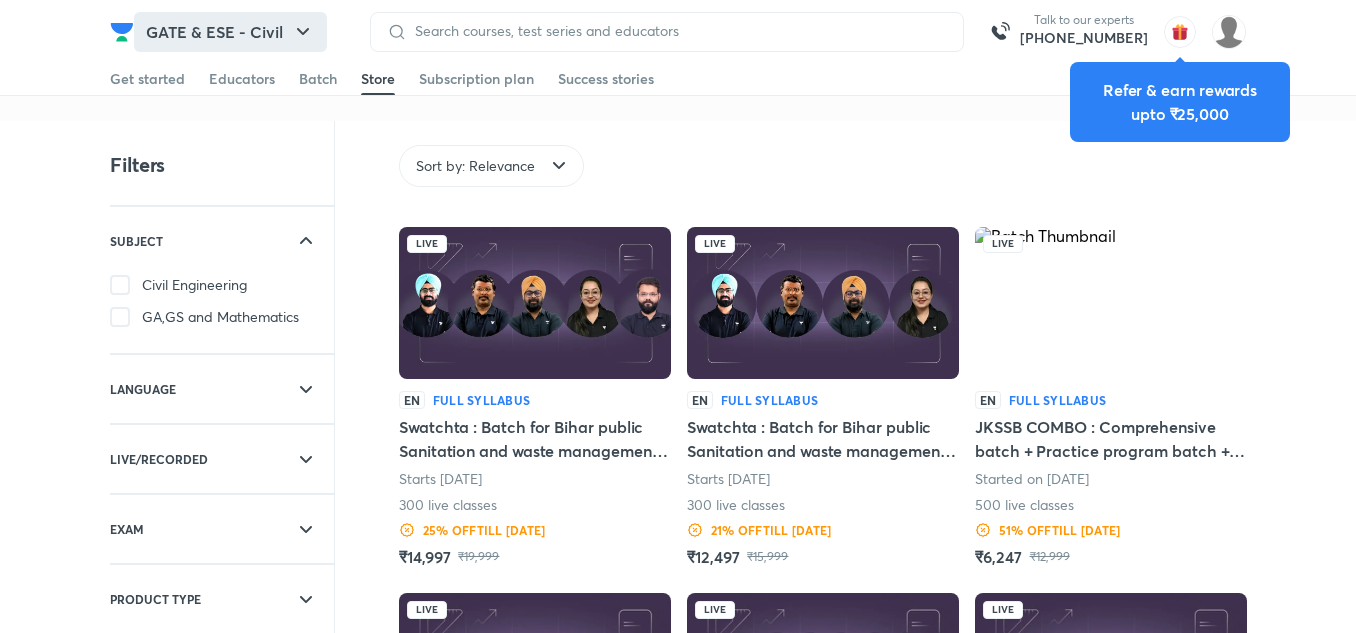 click on "GATE & ESE - Civil" at bounding box center [230, 32] 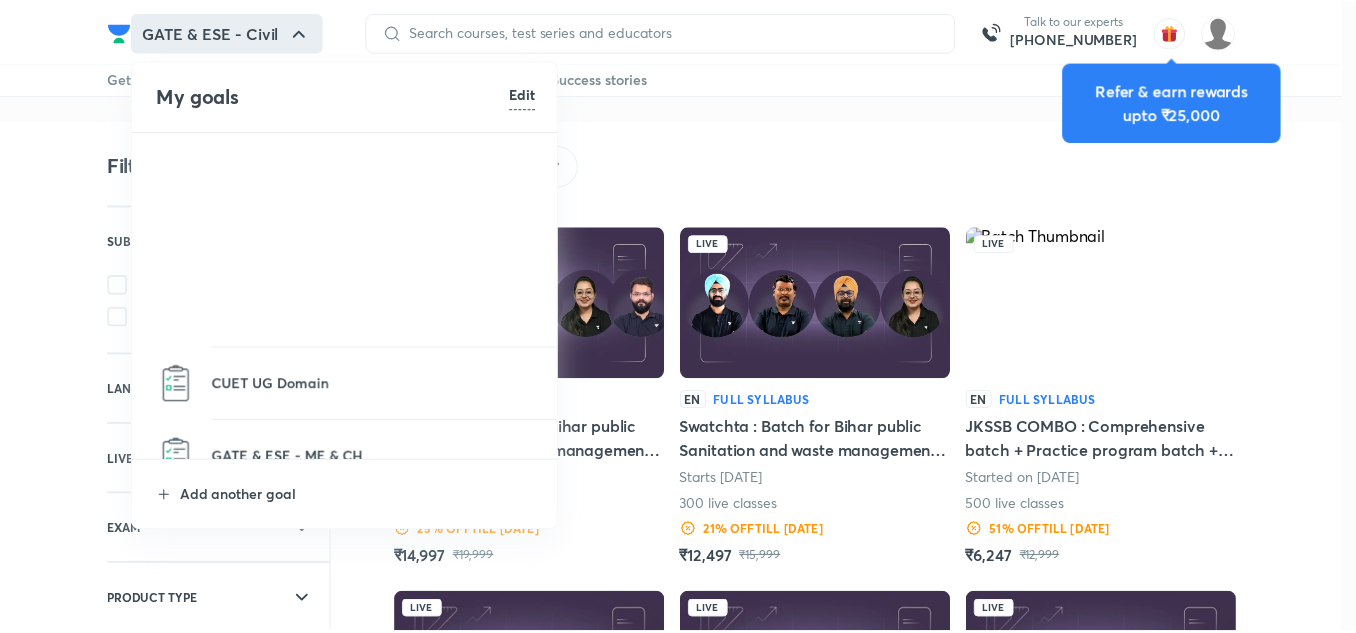 scroll, scrollTop: 1278, scrollLeft: 0, axis: vertical 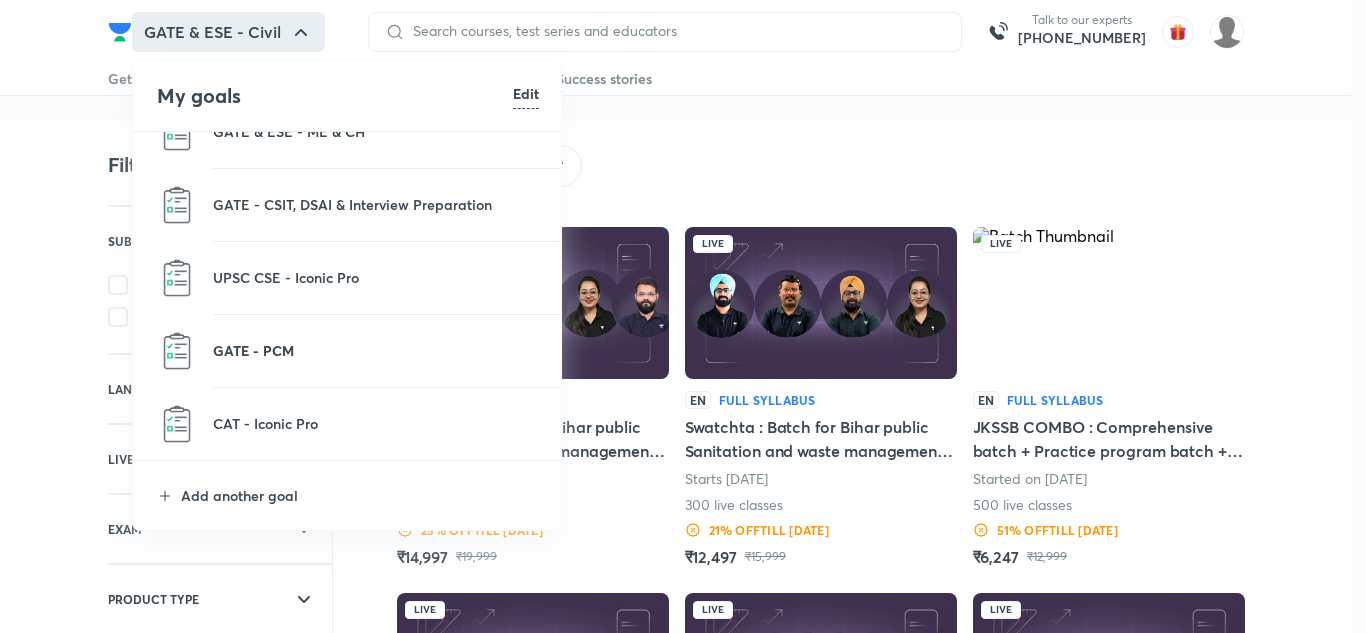 click on "GATE - PCM" at bounding box center [376, 350] 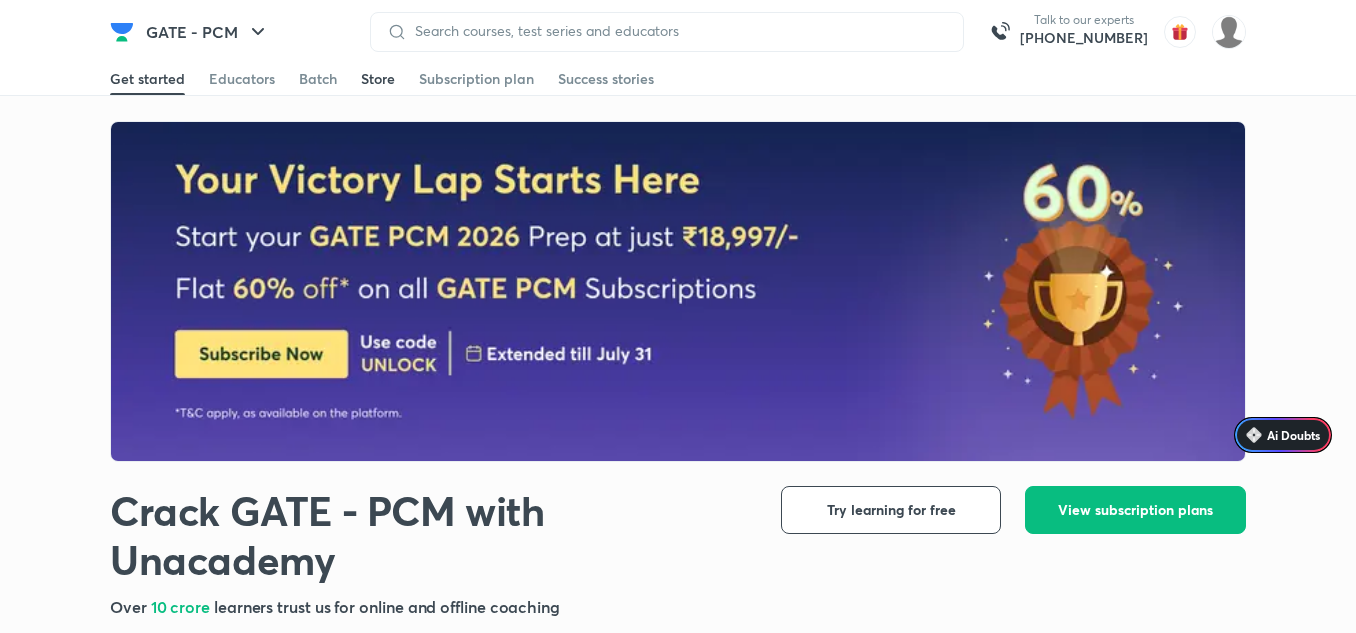 click on "Store" at bounding box center [378, 79] 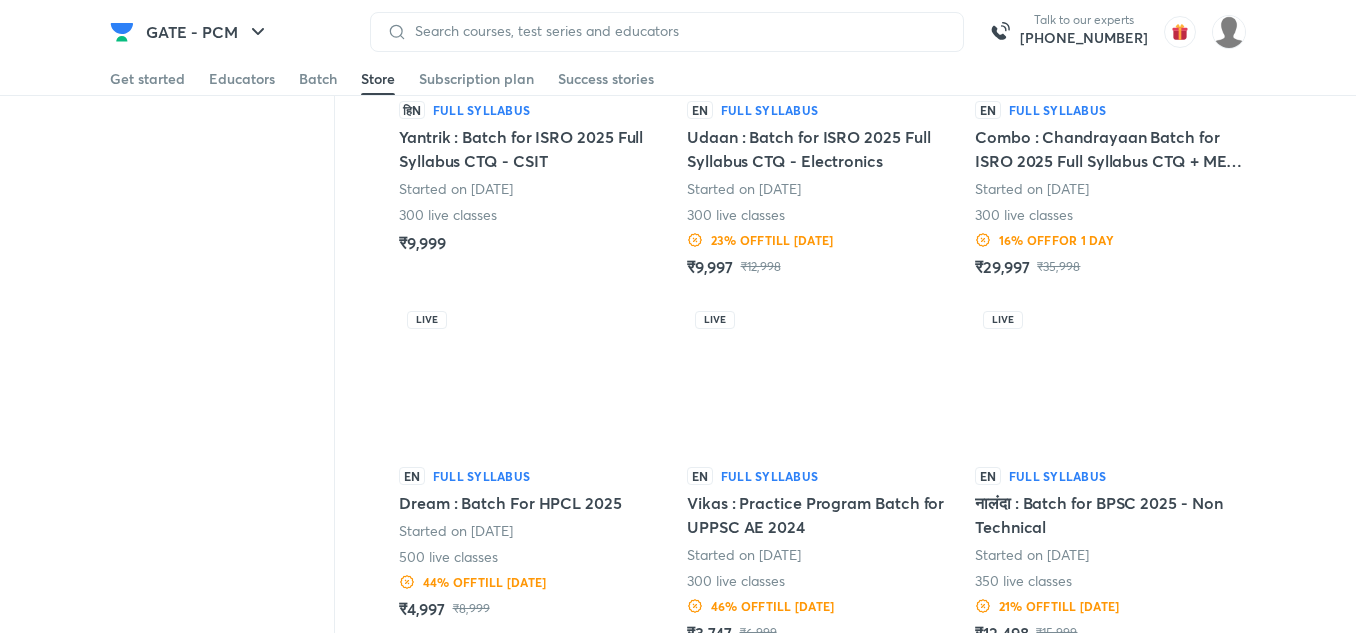 scroll, scrollTop: 631, scrollLeft: 0, axis: vertical 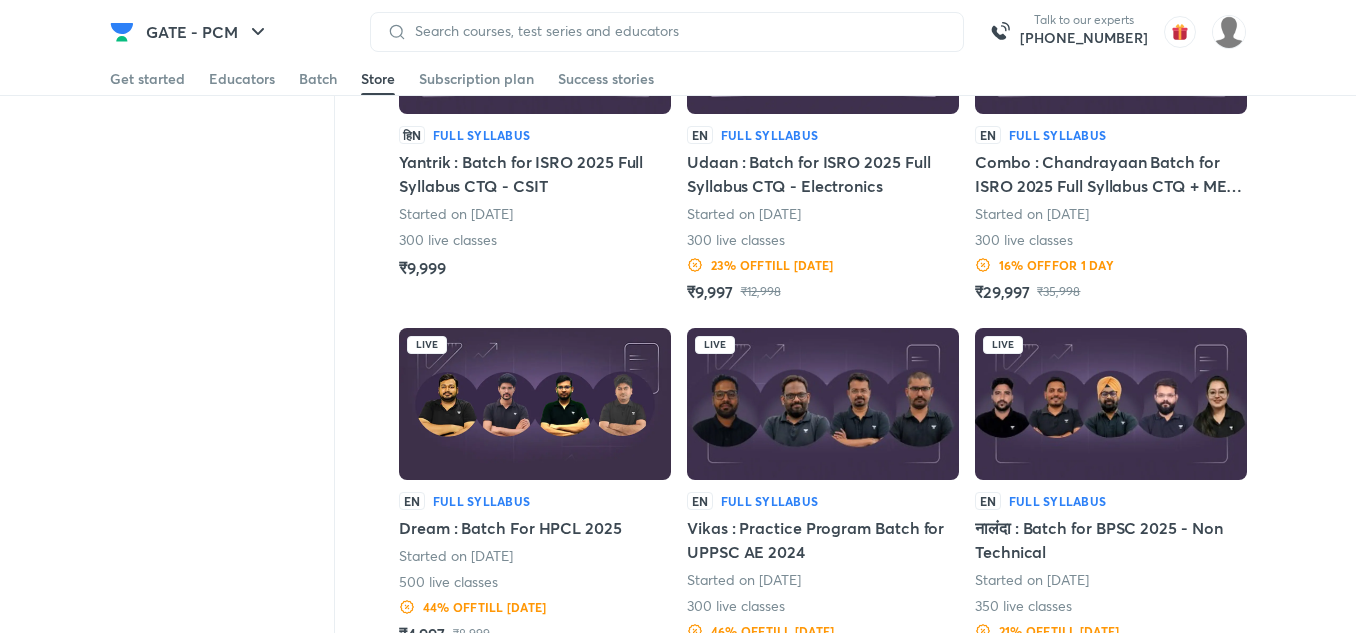 click at bounding box center (535, 404) 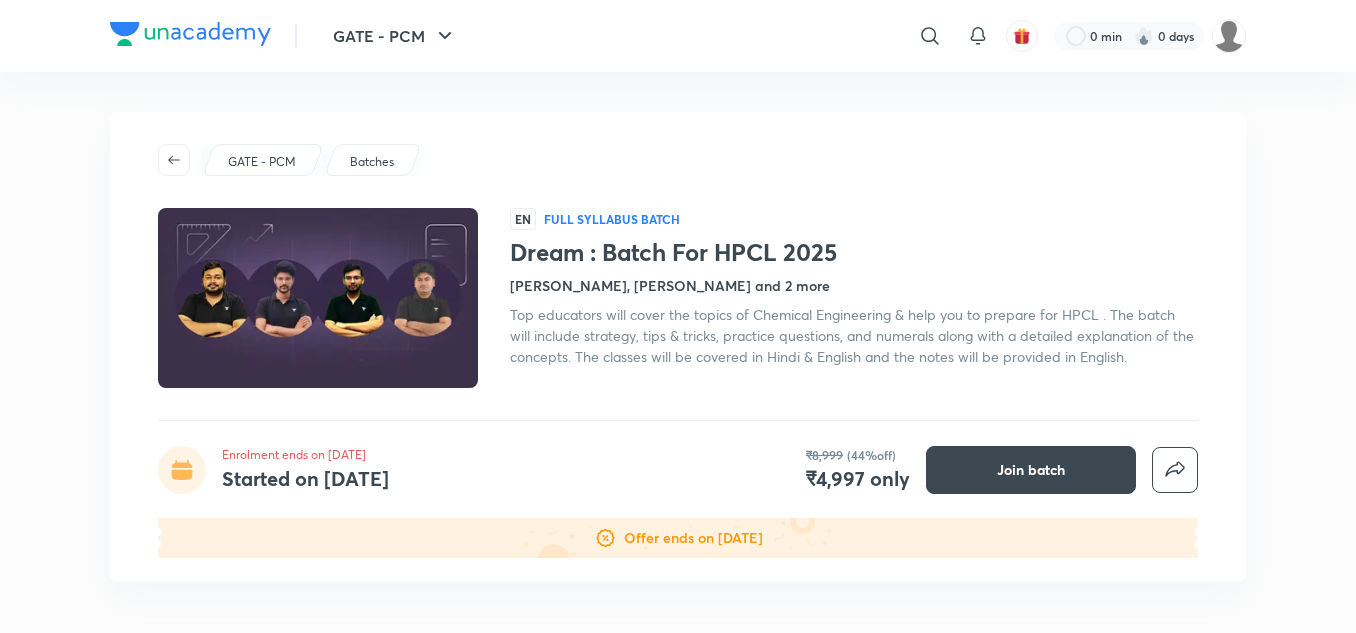 scroll, scrollTop: 0, scrollLeft: 0, axis: both 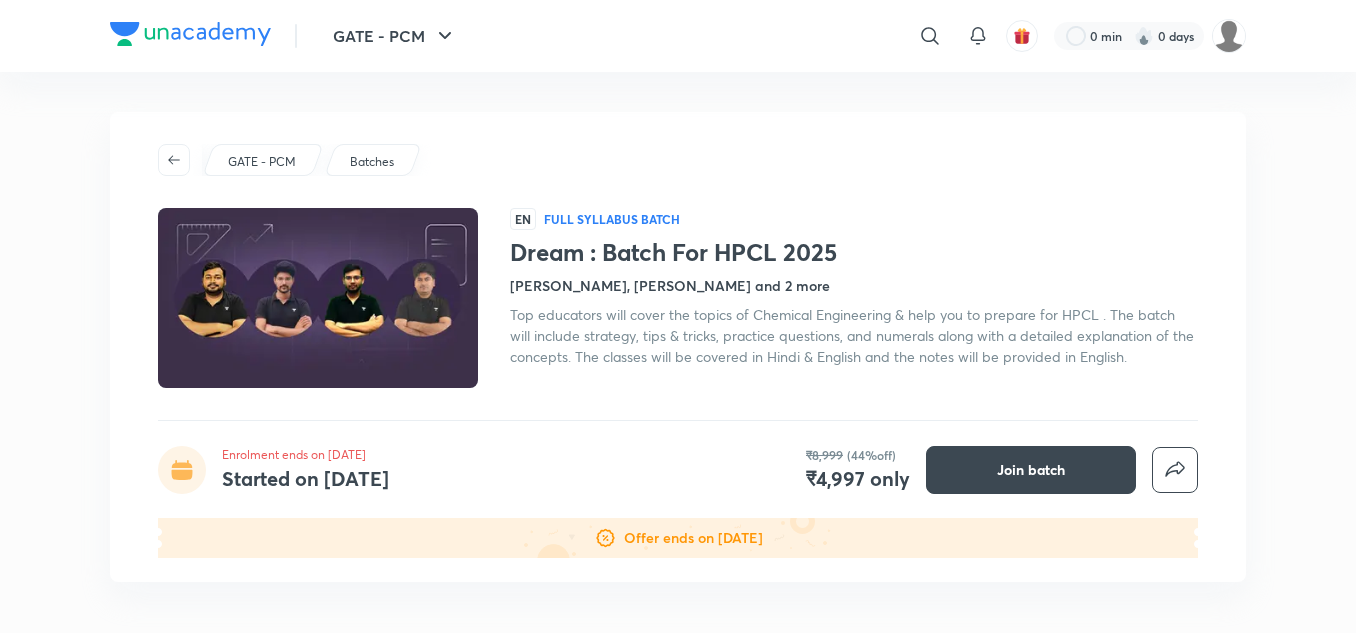 click on "Dream : Batch For HPCL 2025" at bounding box center (854, 252) 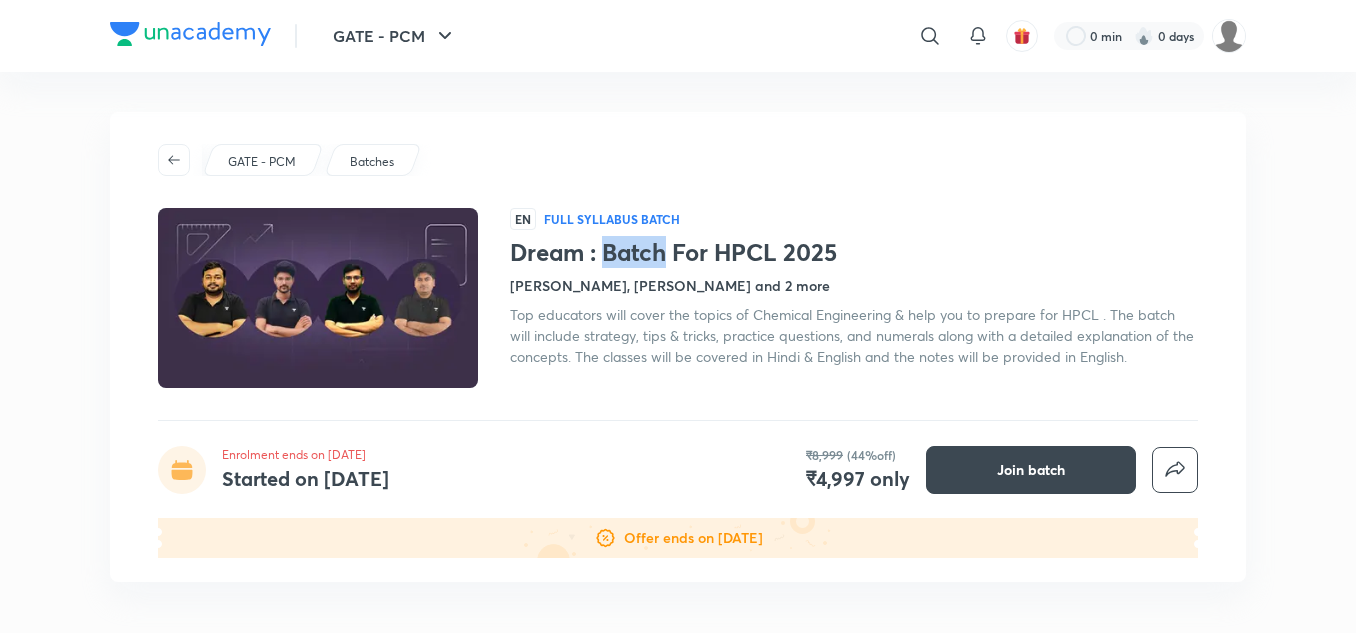 click on "Dream : Batch For HPCL 2025" at bounding box center [854, 252] 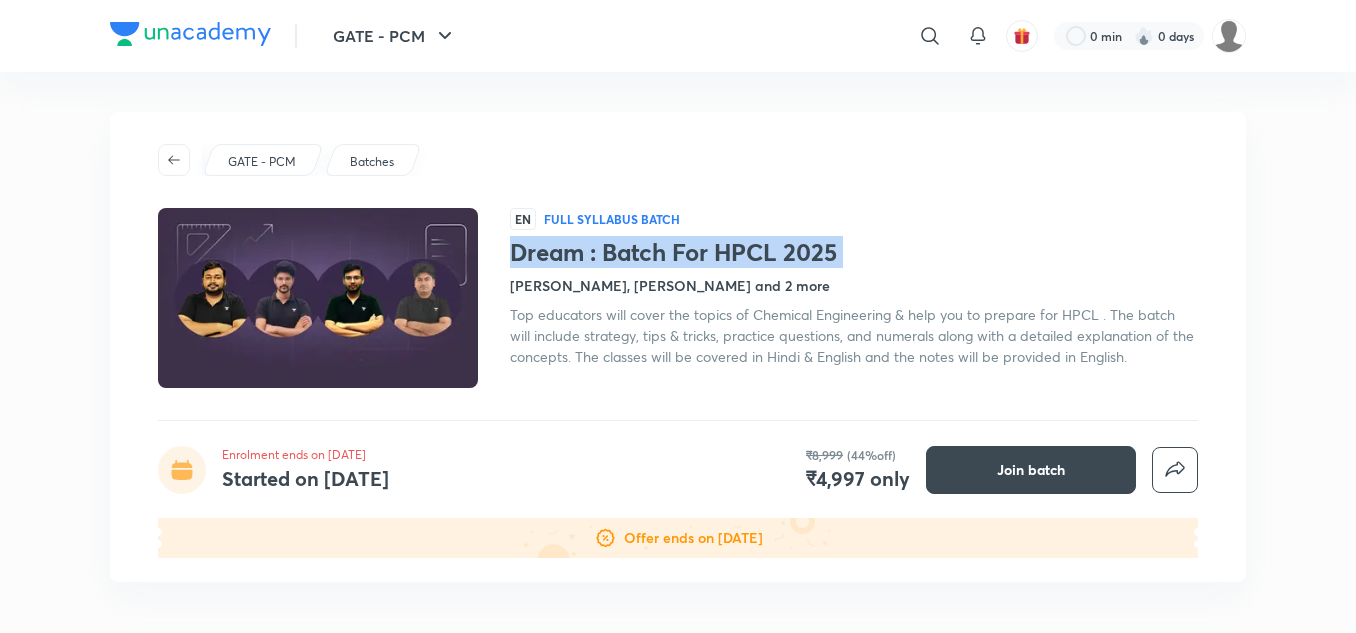 click on "Dream : Batch For HPCL 2025" at bounding box center [854, 252] 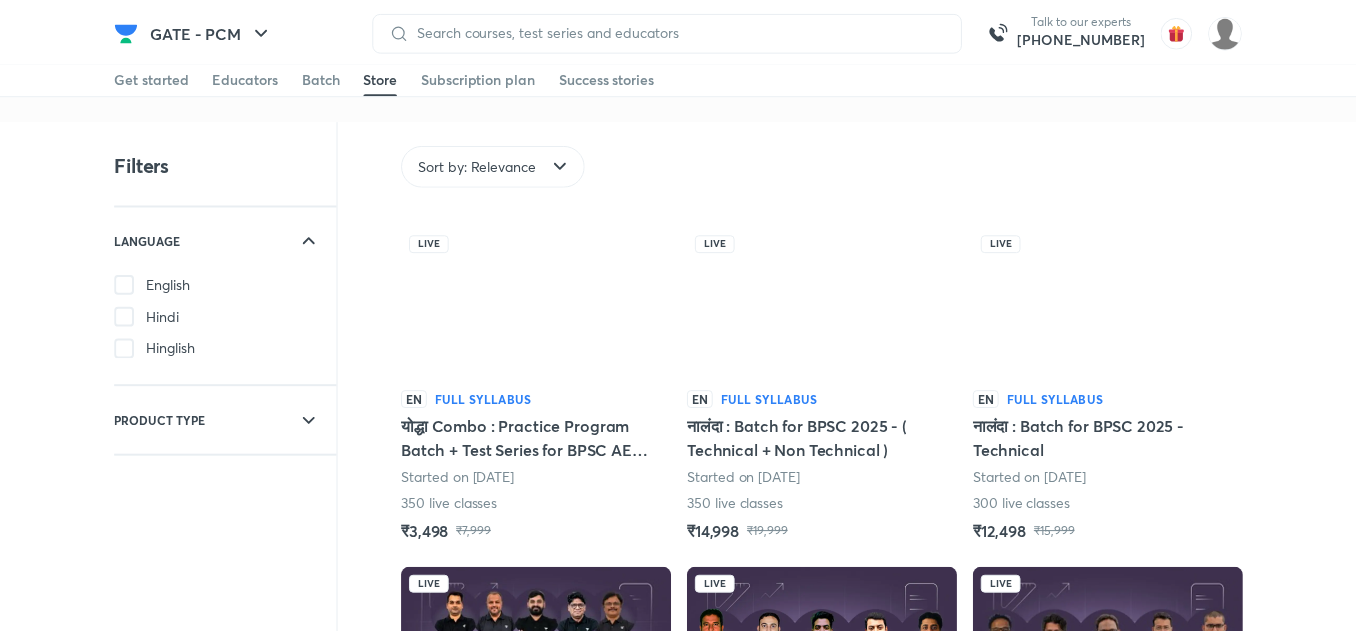 scroll, scrollTop: 631, scrollLeft: 0, axis: vertical 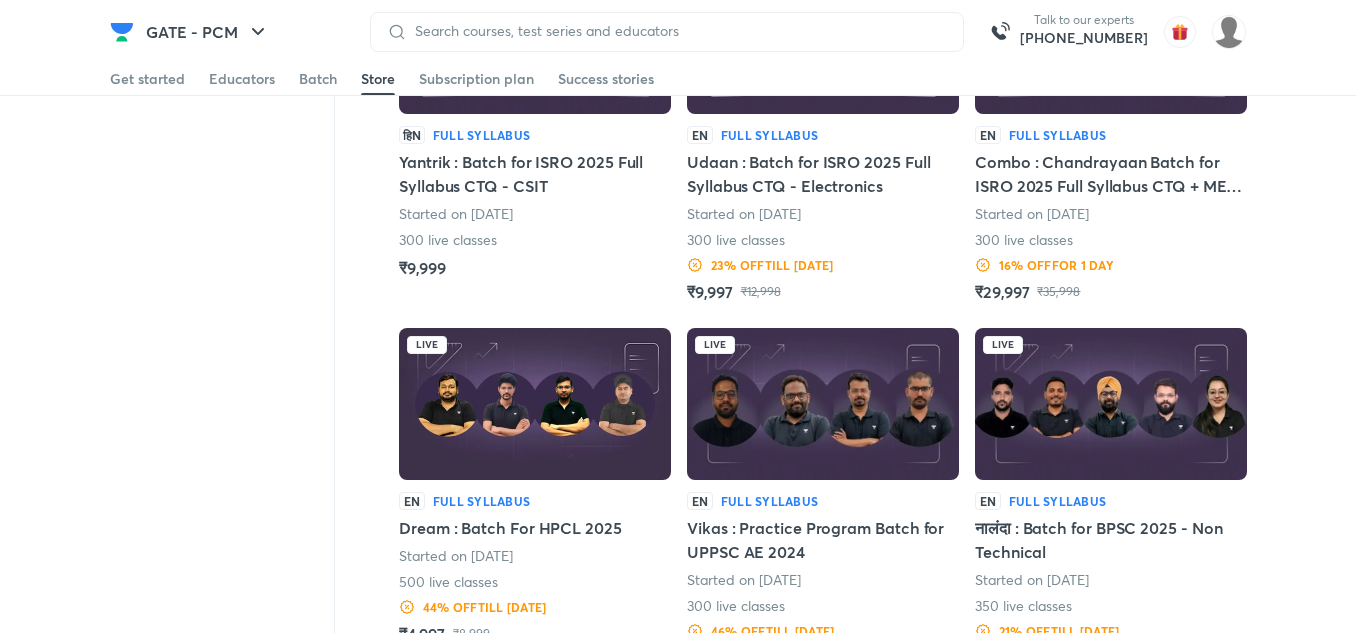 click on "Filters LANGUAGE English Hindi Hinglish PRODUCT TYPE Batches Test series Sort by: Relevance Language Product type Sort by: Relevance Live EN Full Syllabus योद्धा Combo : Practice Program Batch + Test Series for BPSC AE 2025 Started on 3rd May 350 live classes
56 % OFF  for 07:50:28 ₹3,498 ₹7,999 Live EN Full Syllabus नालंदा : Batch for BPSC 2025 - ( Technical + Non Technical ) Started on 1st Apr 350 live classes
25 % OFF  till 31 Dec ₹14,998 ₹19,999 Live EN Full Syllabus नालंदा : Batch for BPSC 2025 - Technical Started on 5th Apr 300 live classes
21 % OFF  till 31 Dec ₹12,498 ₹15,999 Live हिN Full Syllabus Yantrik : Batch for ISRO 2025 Full Syllabus CTQ - CSIT Started on 24th Jun 300 live classes
₹9,999 Live EN Full Syllabus Udaan : Batch for ISRO 2025 Full Syllabus CTQ - Electronics Started on 6th Jun 300 live classes
23 % OFF  till 30 Sep ₹9,997 ₹12,998 Live EN Full Syllabus Started on 4th Jun 16" at bounding box center (678, 331) 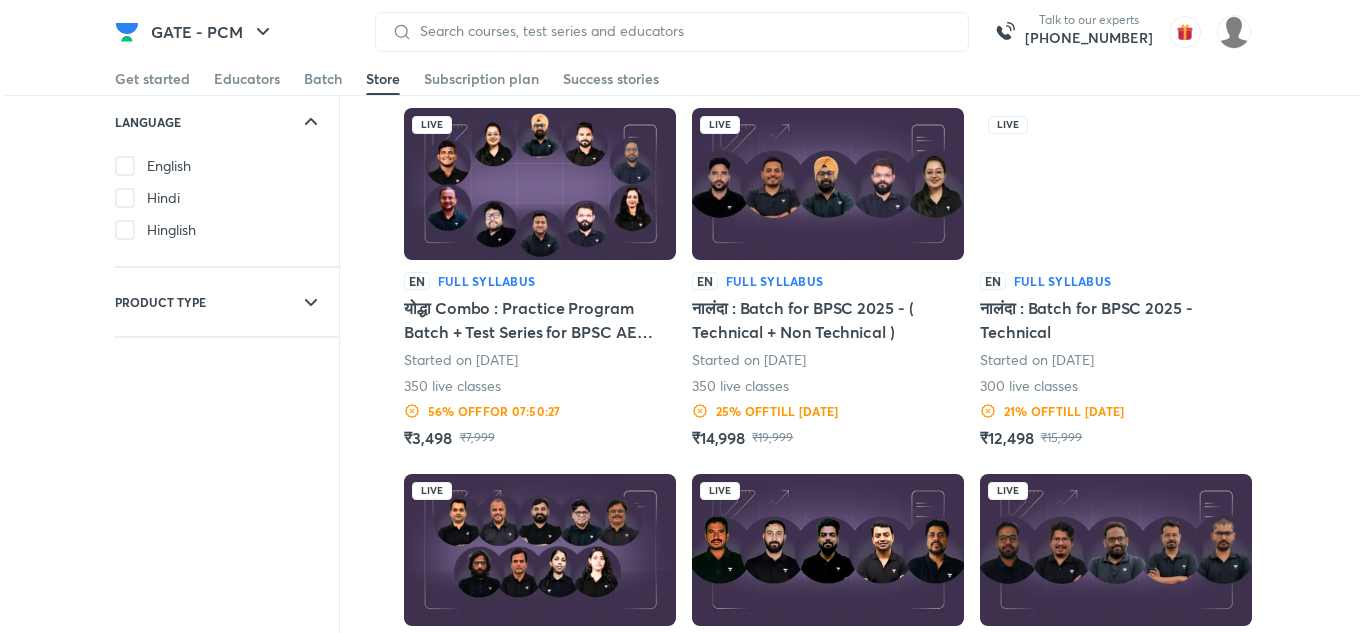 scroll, scrollTop: 0, scrollLeft: 0, axis: both 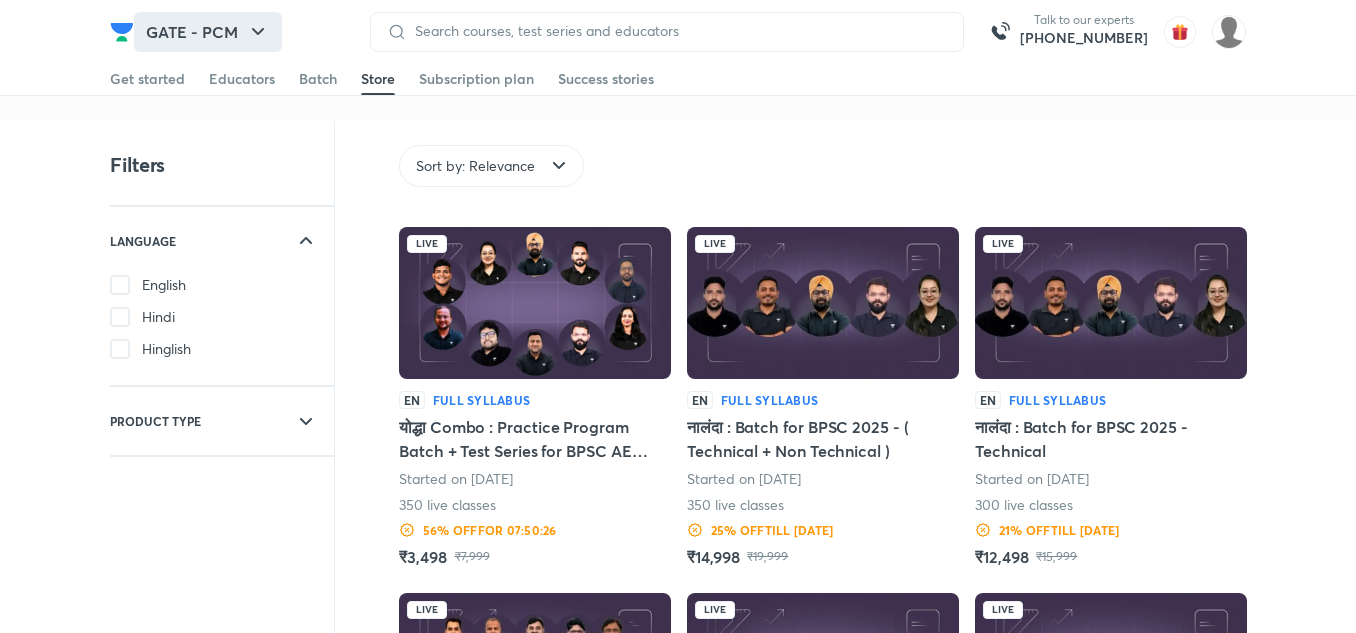 click on "GATE - PCM" at bounding box center [208, 32] 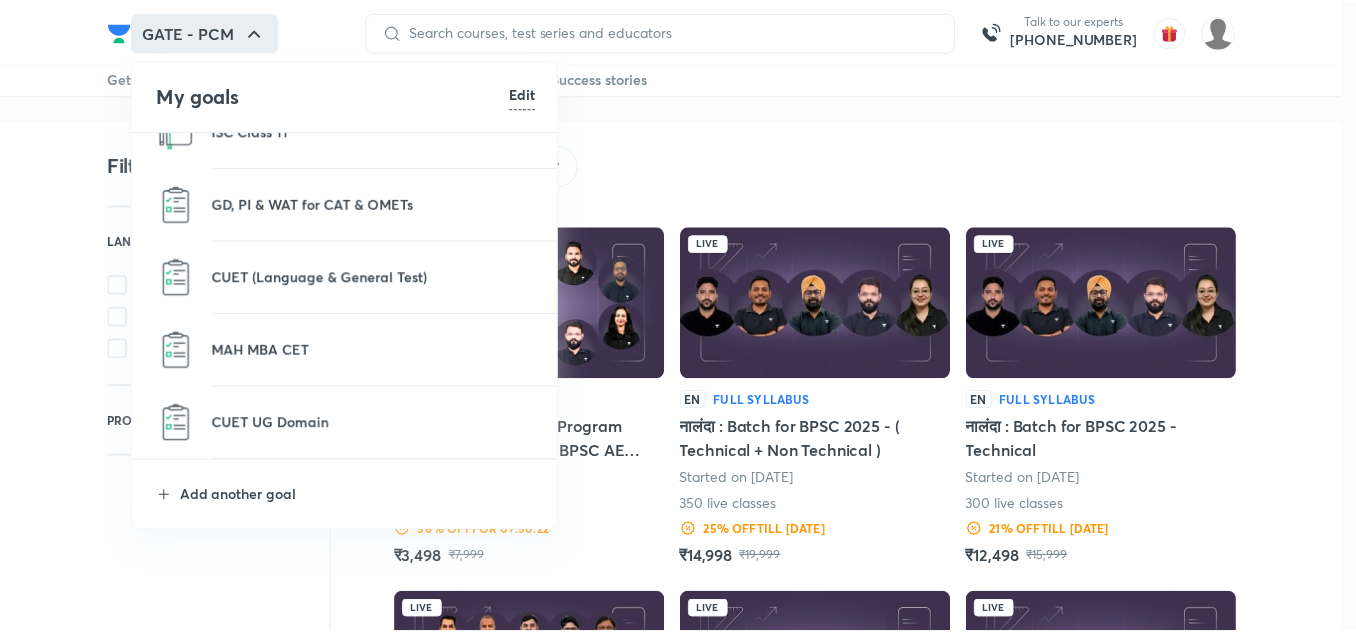 scroll, scrollTop: 1278, scrollLeft: 0, axis: vertical 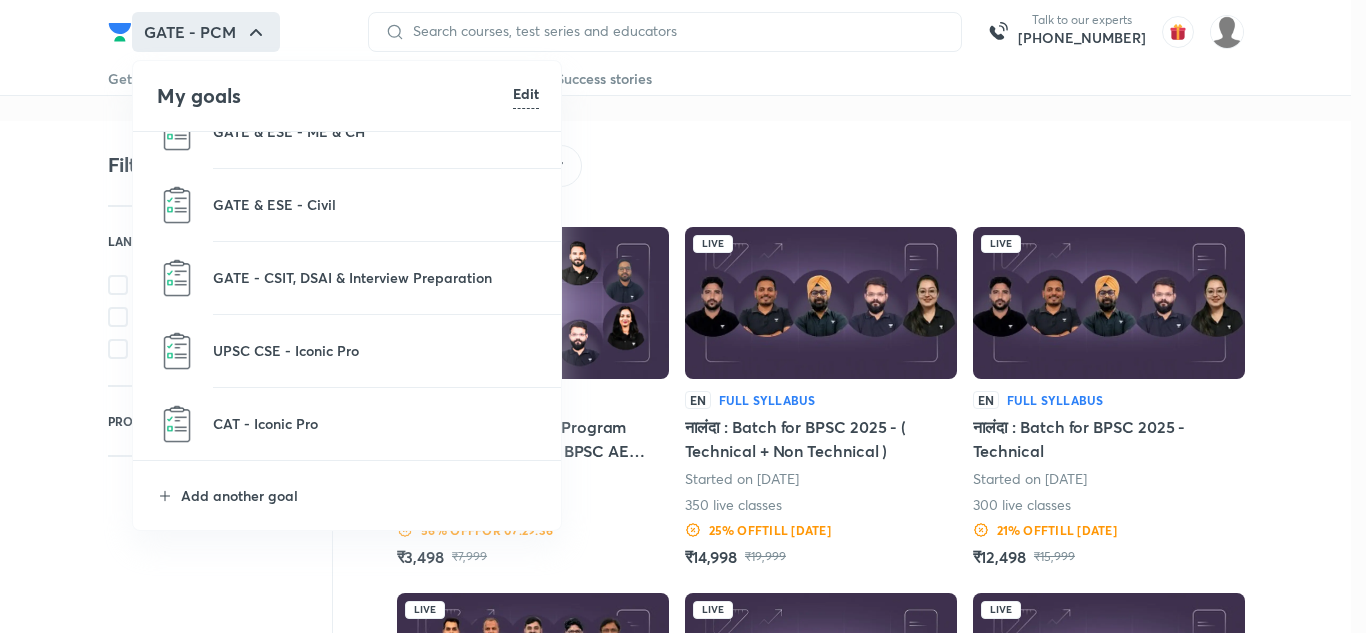 click at bounding box center [683, 316] 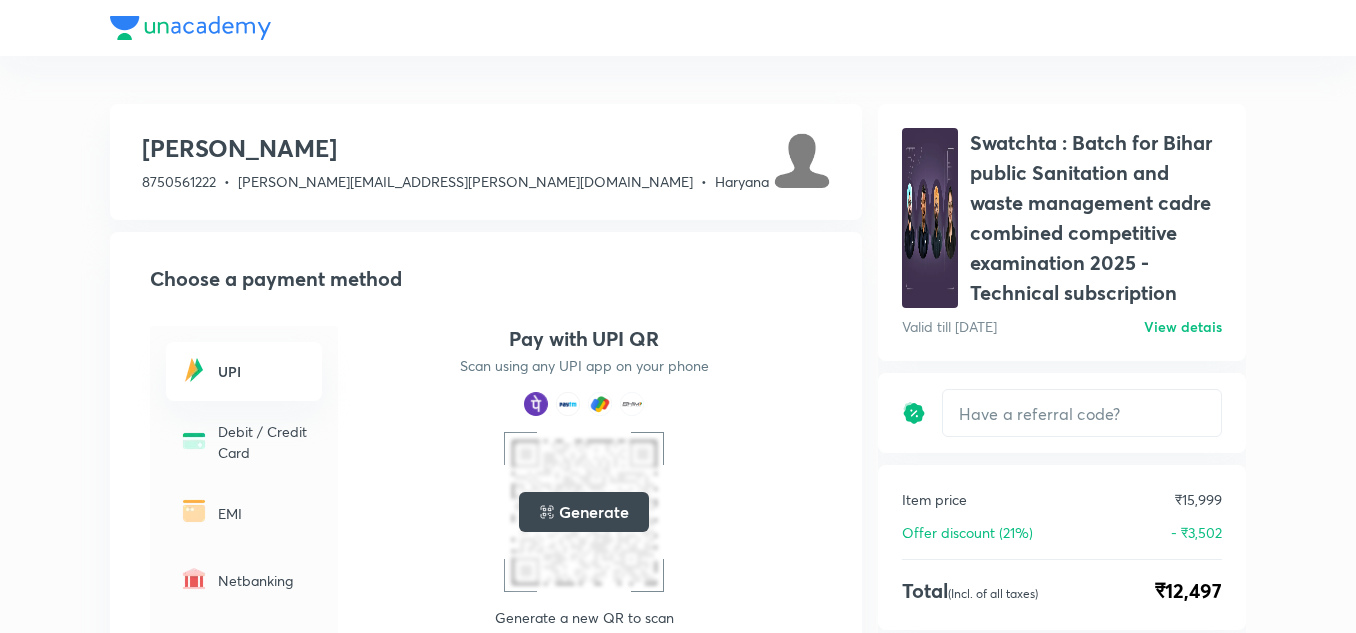 scroll, scrollTop: 0, scrollLeft: 0, axis: both 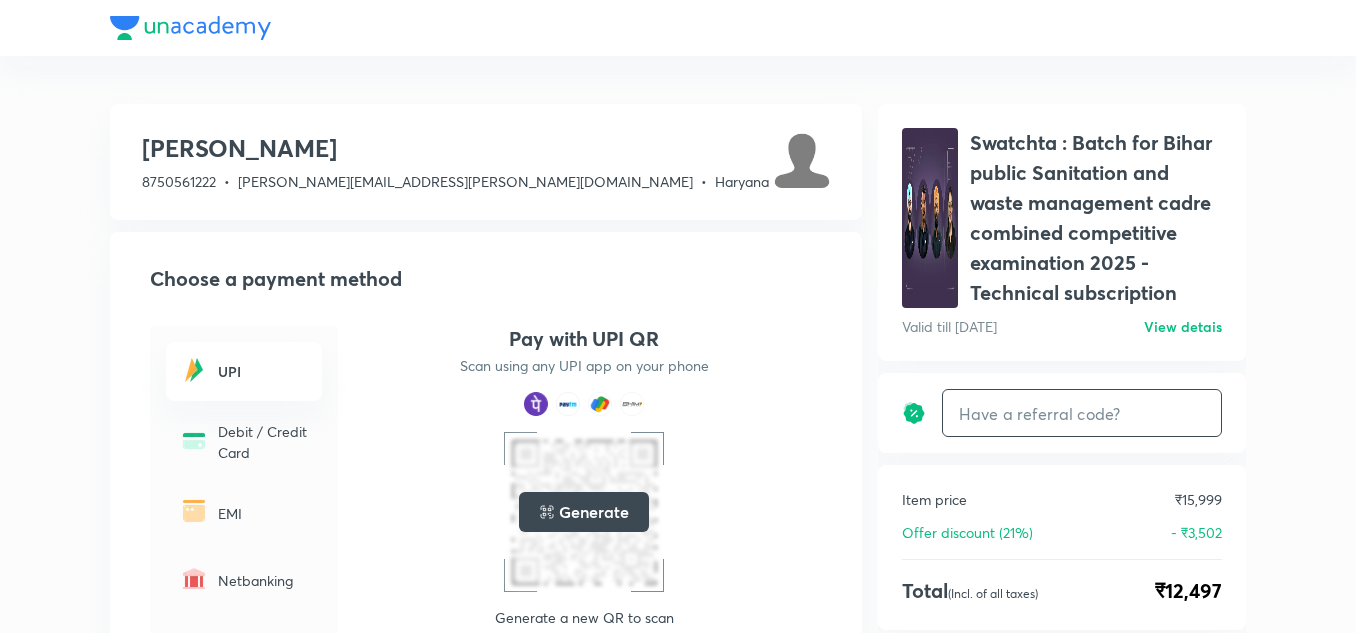 click at bounding box center (1082, 413) 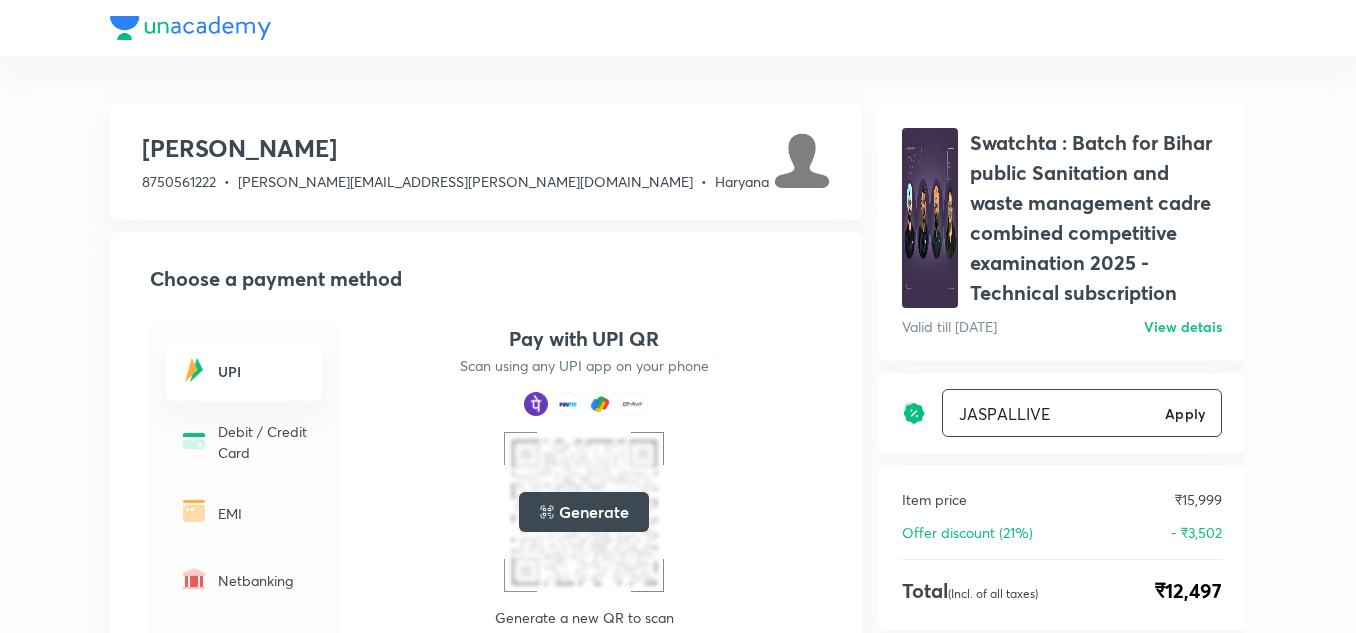 type on "JASPALLIVE" 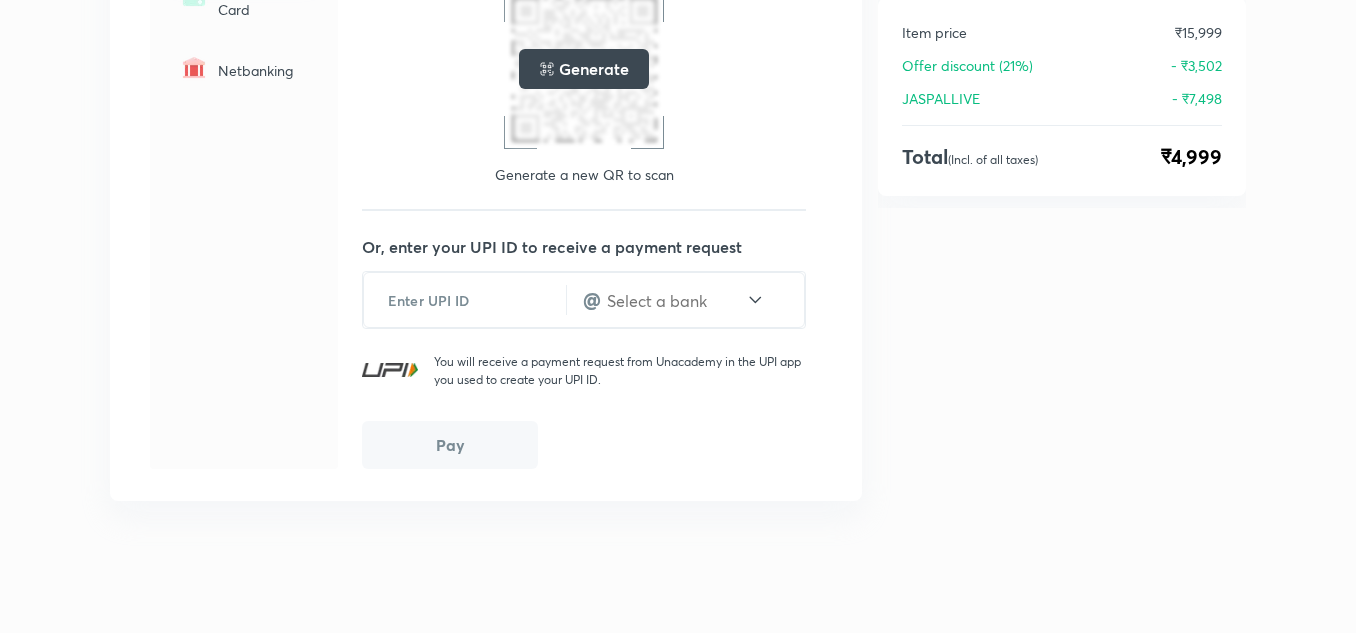 scroll, scrollTop: 0, scrollLeft: 0, axis: both 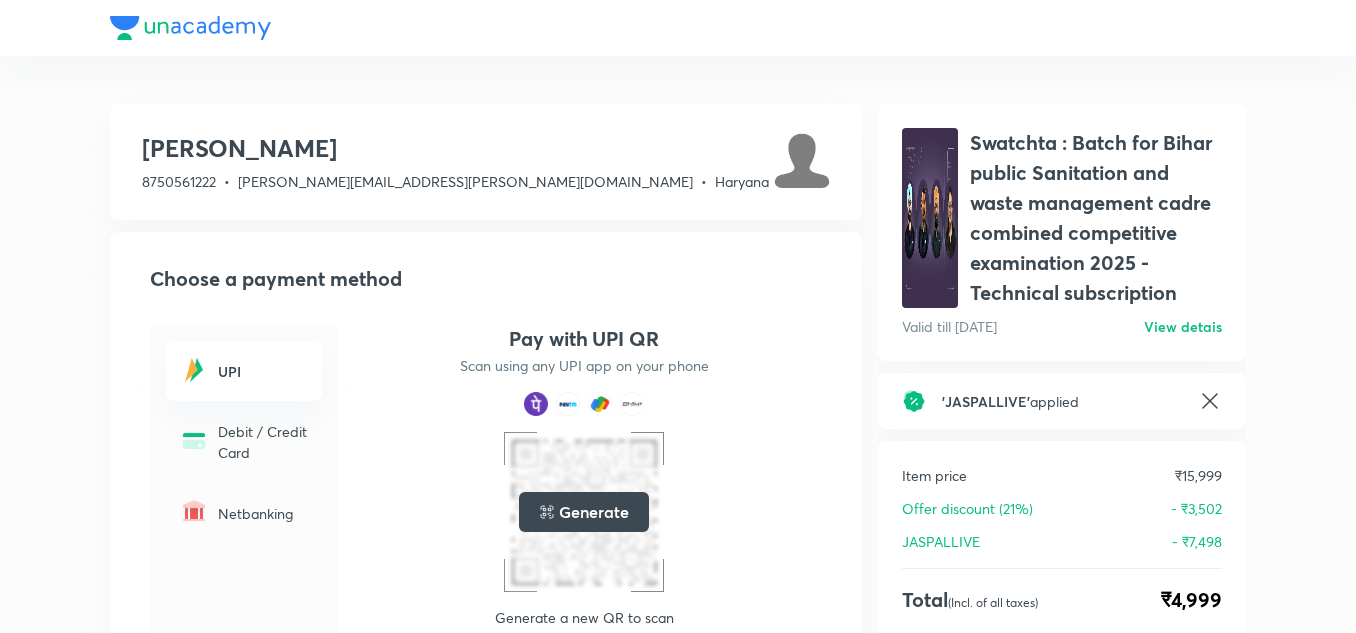 click on "Swatchta : Batch for Bihar public Sanitation and waste management cadre combined competitive examination 2025 - Technical subscription" at bounding box center [1096, 218] 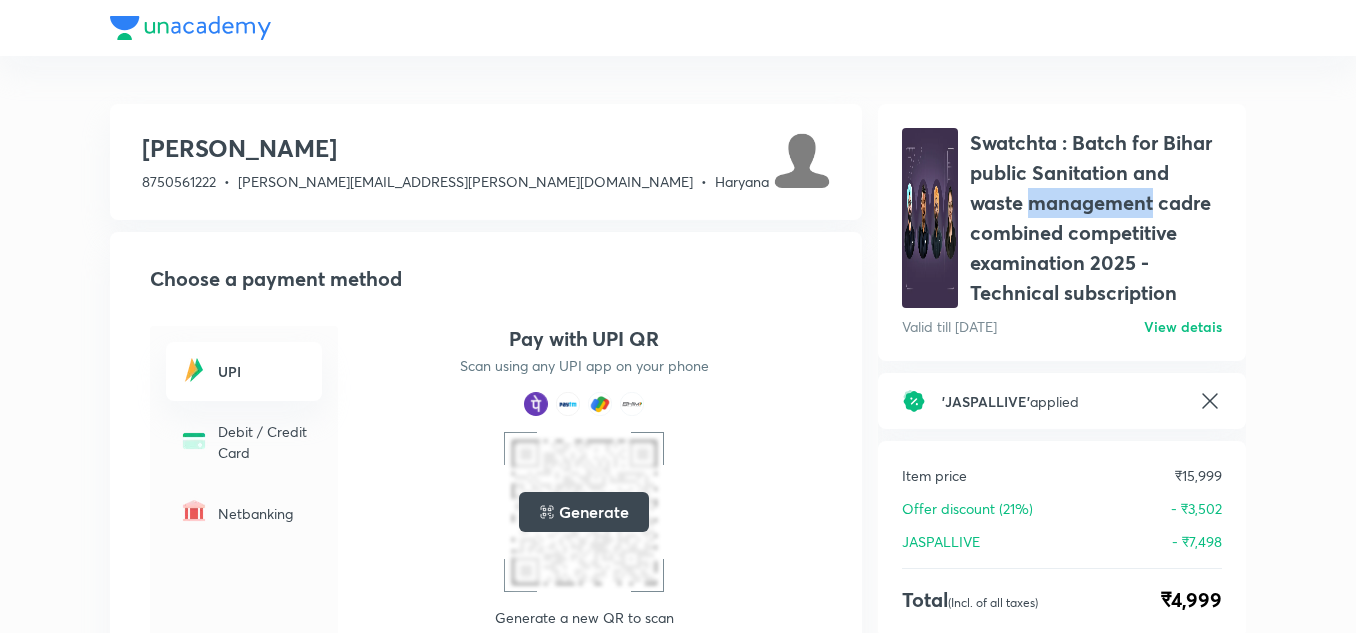 click on "Swatchta : Batch for Bihar public Sanitation and waste management cadre combined competitive examination 2025 - Technical subscription" at bounding box center (1096, 218) 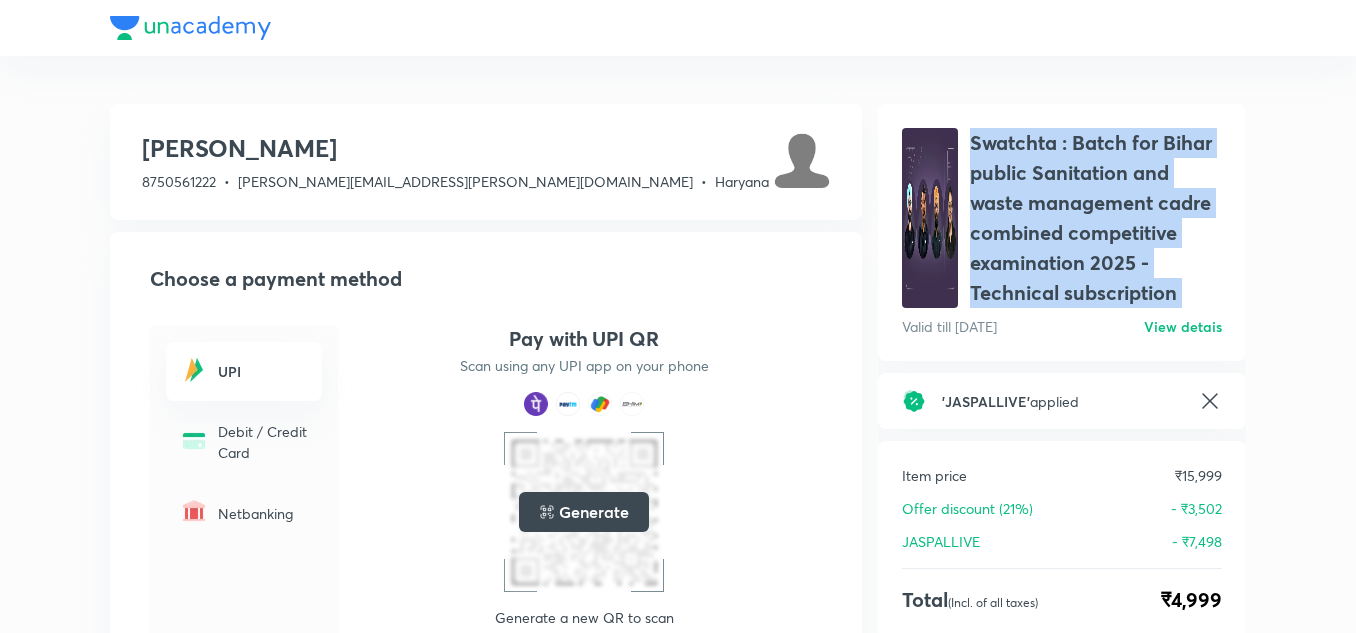 click on "Swatchta : Batch for Bihar public Sanitation and waste management cadre combined competitive examination 2025 - Technical subscription" at bounding box center (1096, 218) 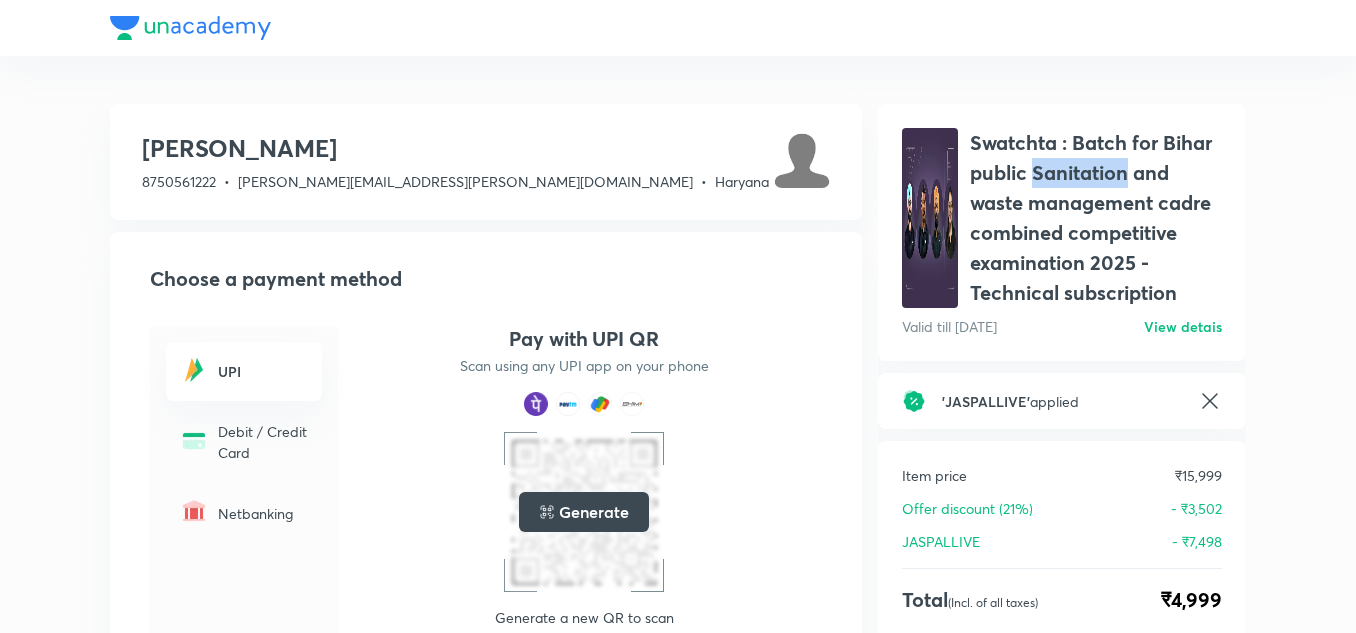 click on "Swatchta : Batch for Bihar public Sanitation and waste management cadre combined competitive examination 2025 - Technical subscription" at bounding box center [1096, 218] 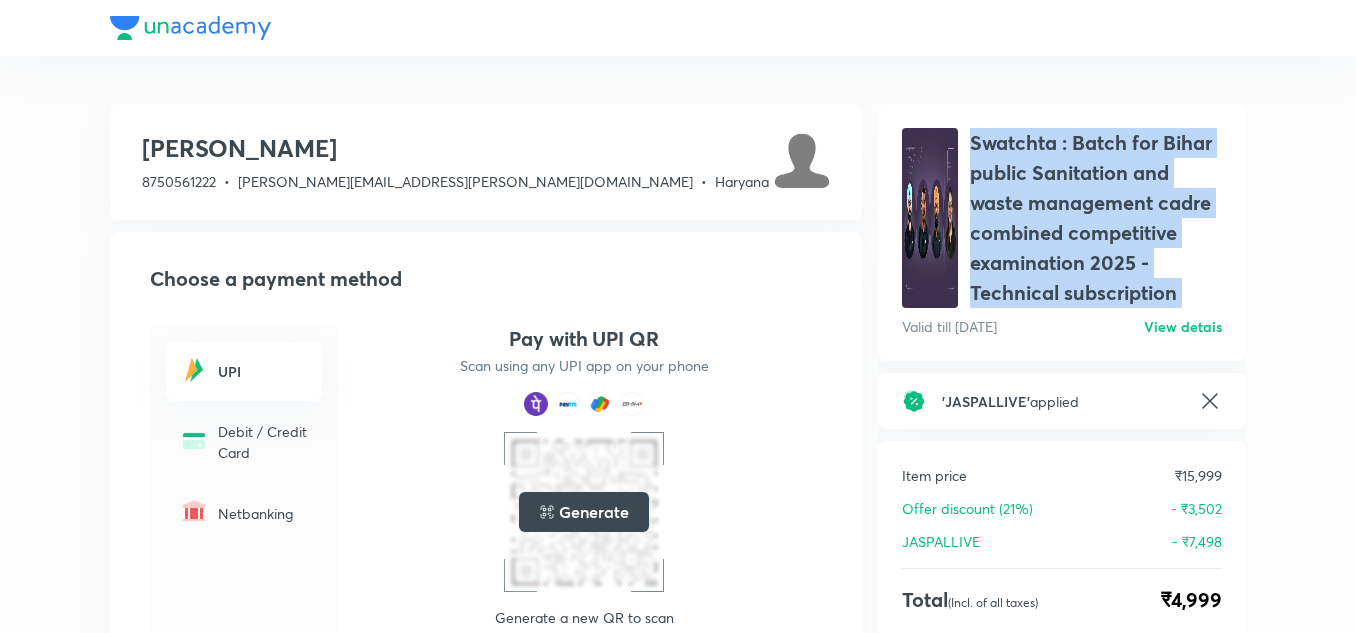 click on "Swatchta : Batch for Bihar public Sanitation and waste management cadre combined competitive examination 2025 - Technical subscription" at bounding box center [1096, 218] 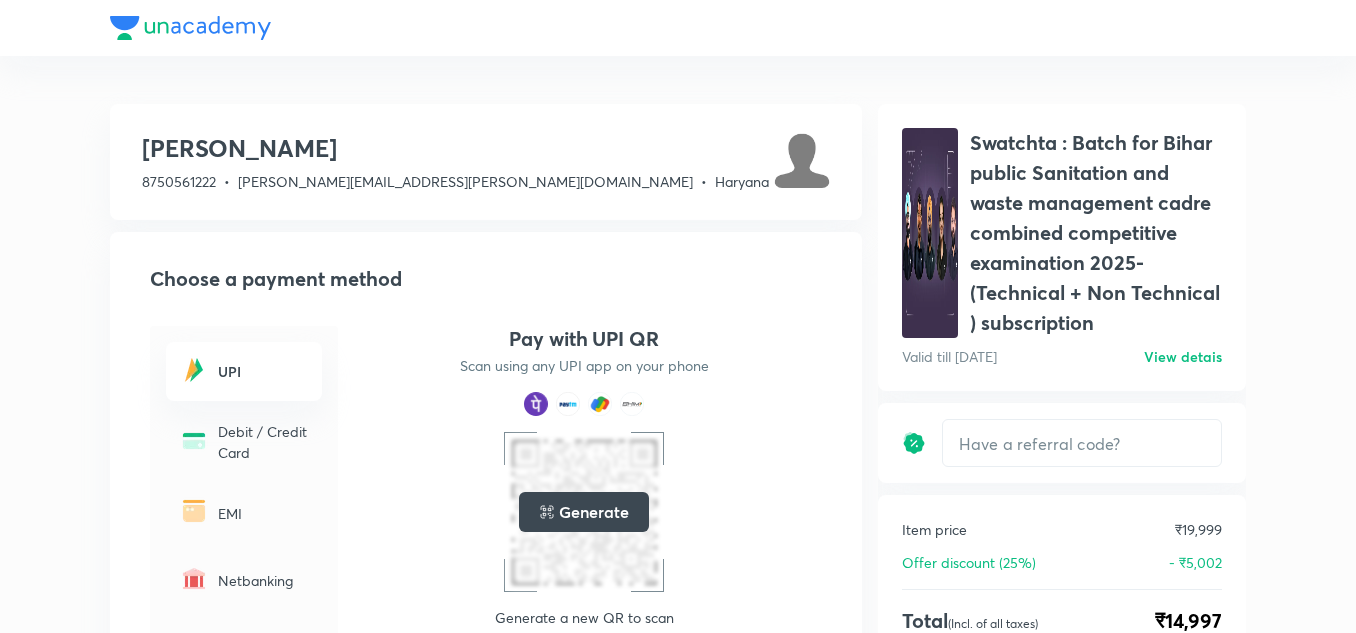 scroll, scrollTop: 0, scrollLeft: 0, axis: both 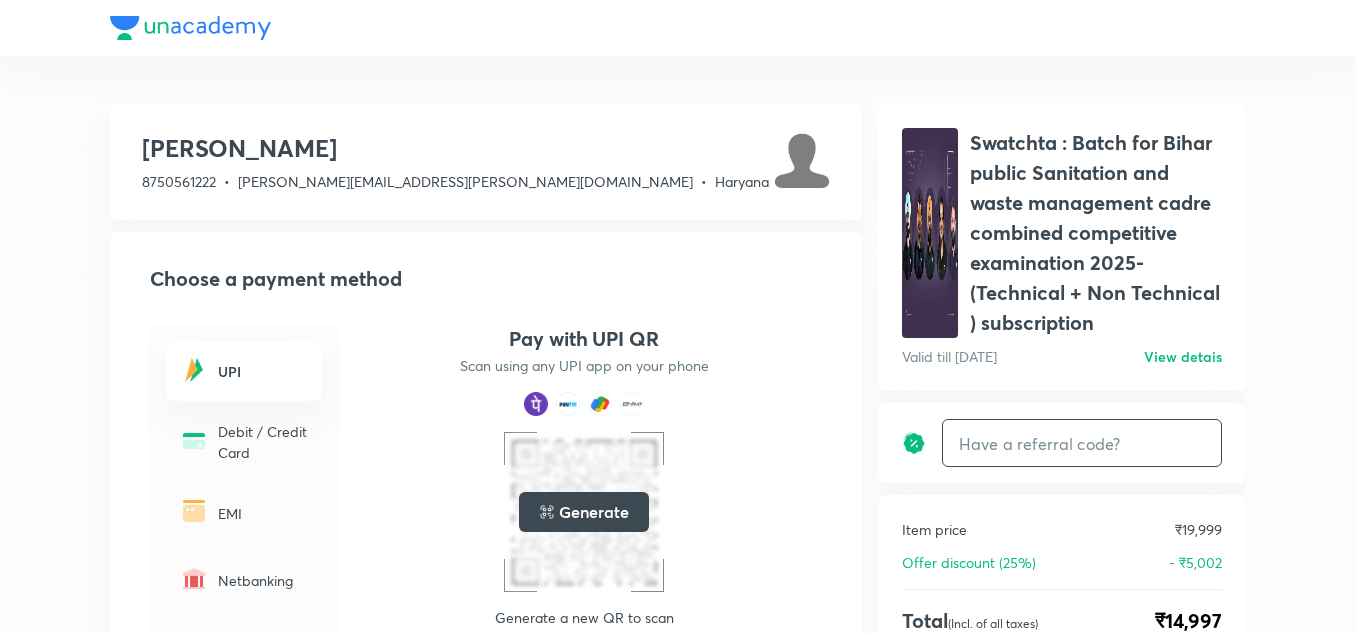 click at bounding box center (1082, 443) 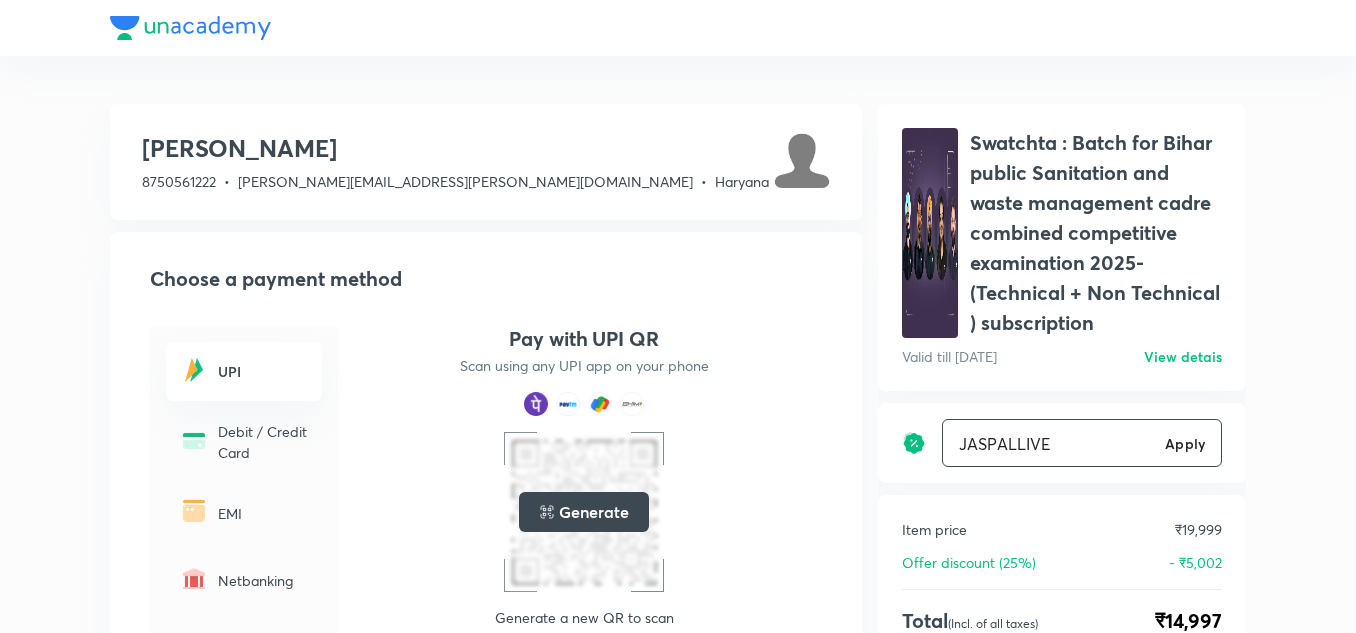type on "JASPALLIVE" 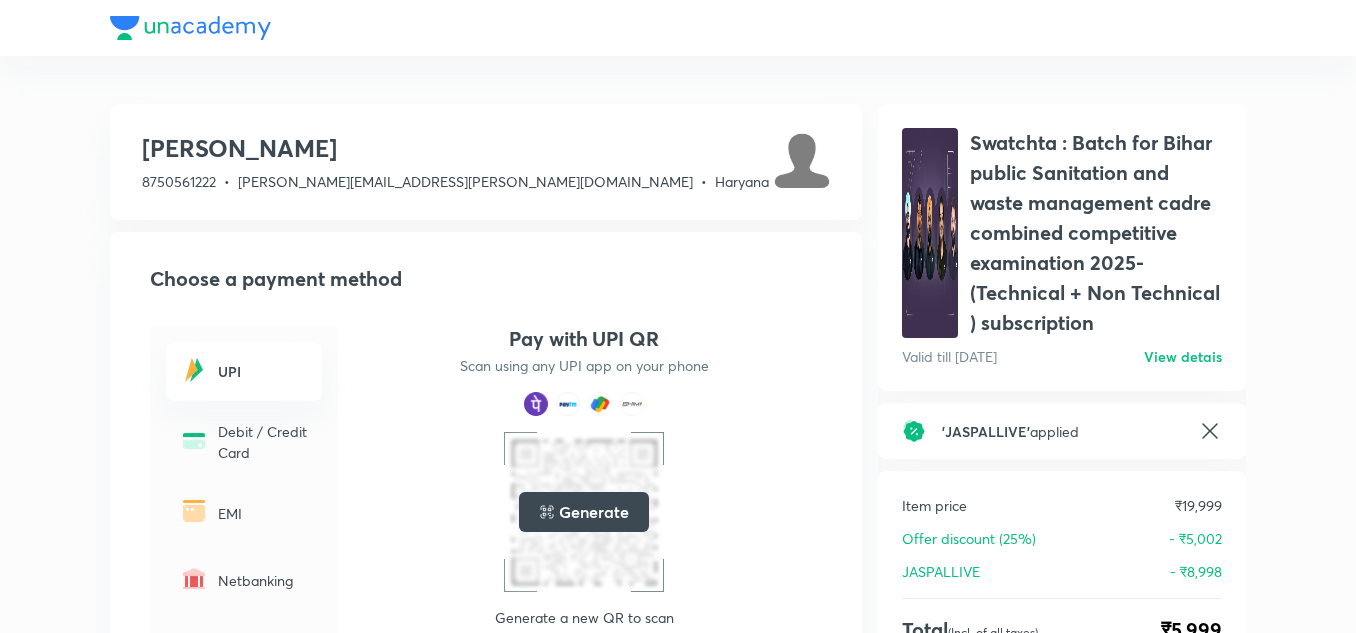click on "Swatchta : Batch for Bihar public Sanitation and waste management cadre combined competitive examination 2025- (Technical + Non Technical ) subscription" at bounding box center (1096, 233) 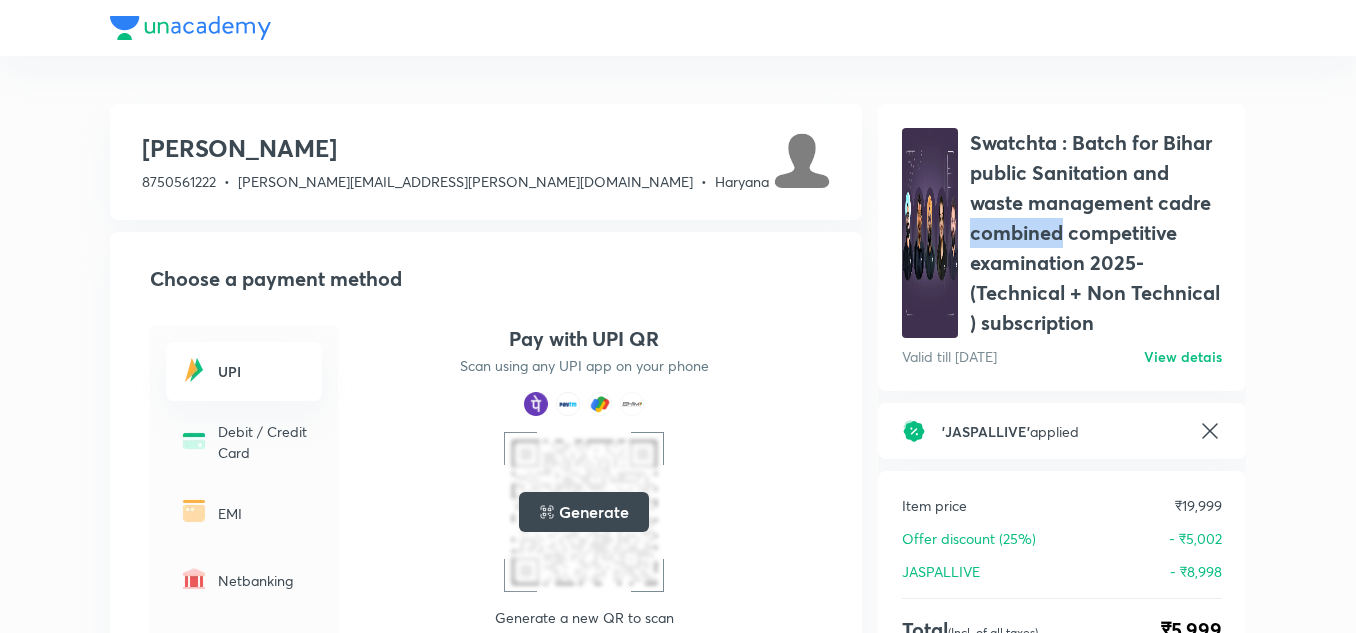 click on "Swatchta : Batch for Bihar public Sanitation and waste management cadre combined competitive examination 2025- (Technical + Non Technical ) subscription" at bounding box center (1096, 233) 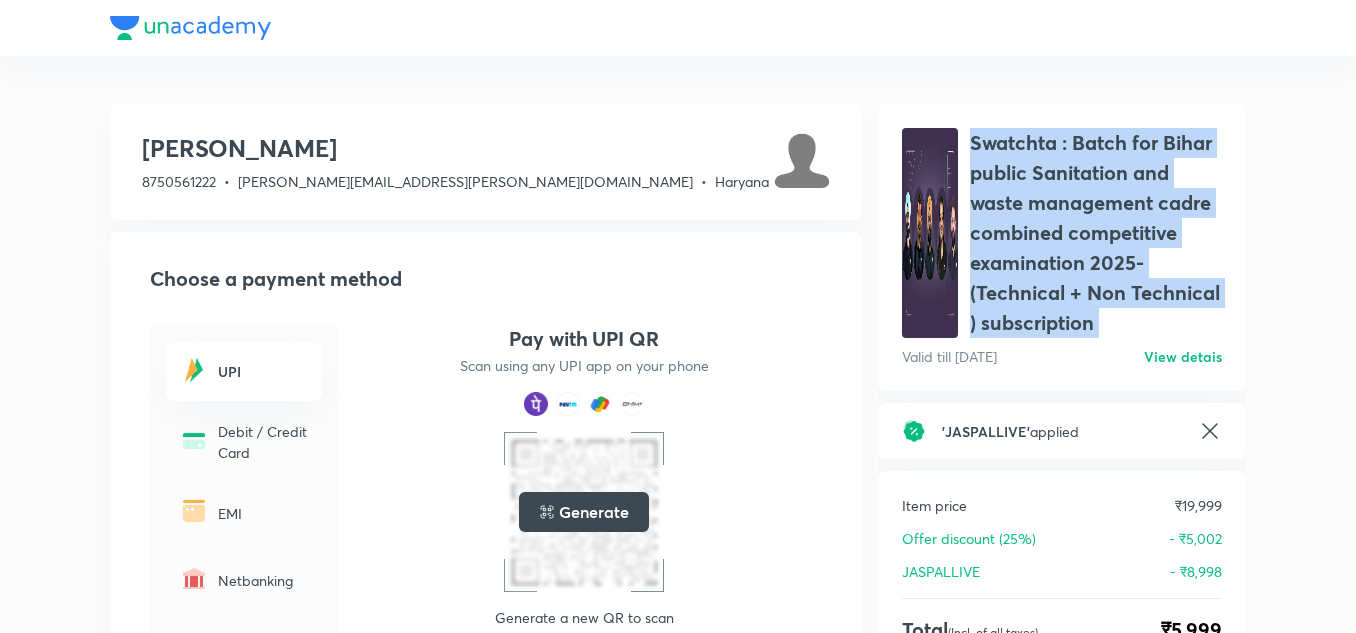 click on "Swatchta : Batch for Bihar public Sanitation and waste management cadre combined competitive examination 2025- (Technical + Non Technical ) subscription" at bounding box center (1096, 233) 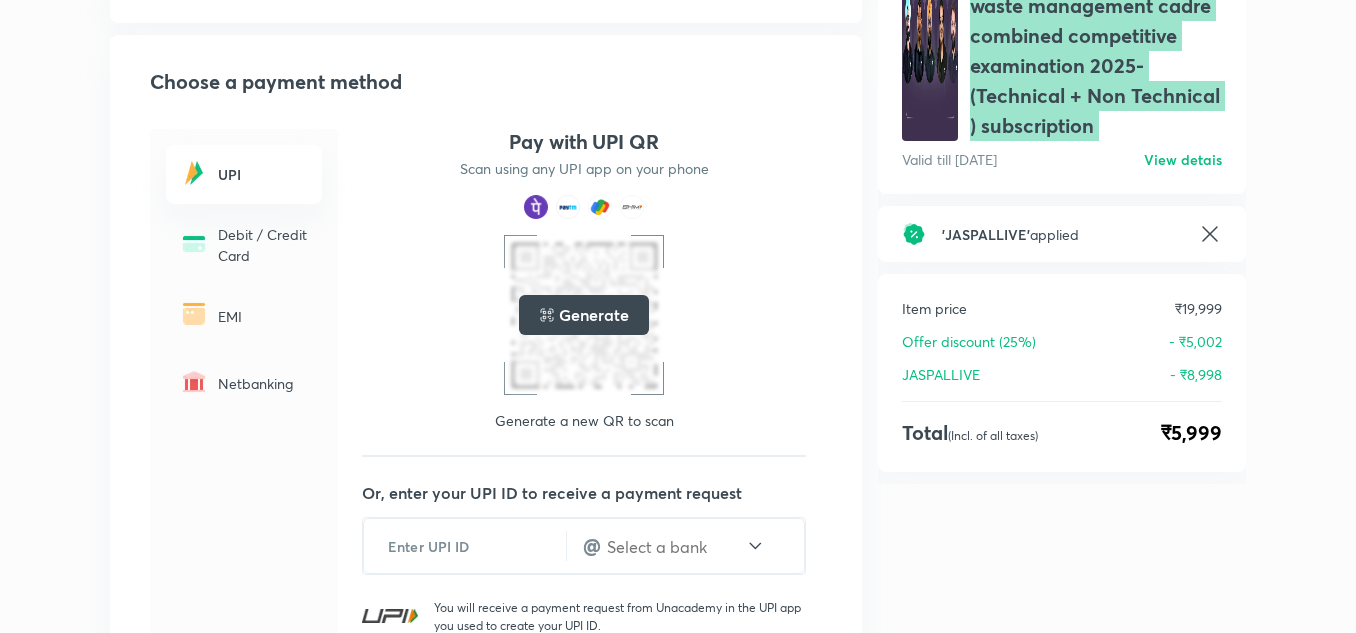 scroll, scrollTop: 198, scrollLeft: 0, axis: vertical 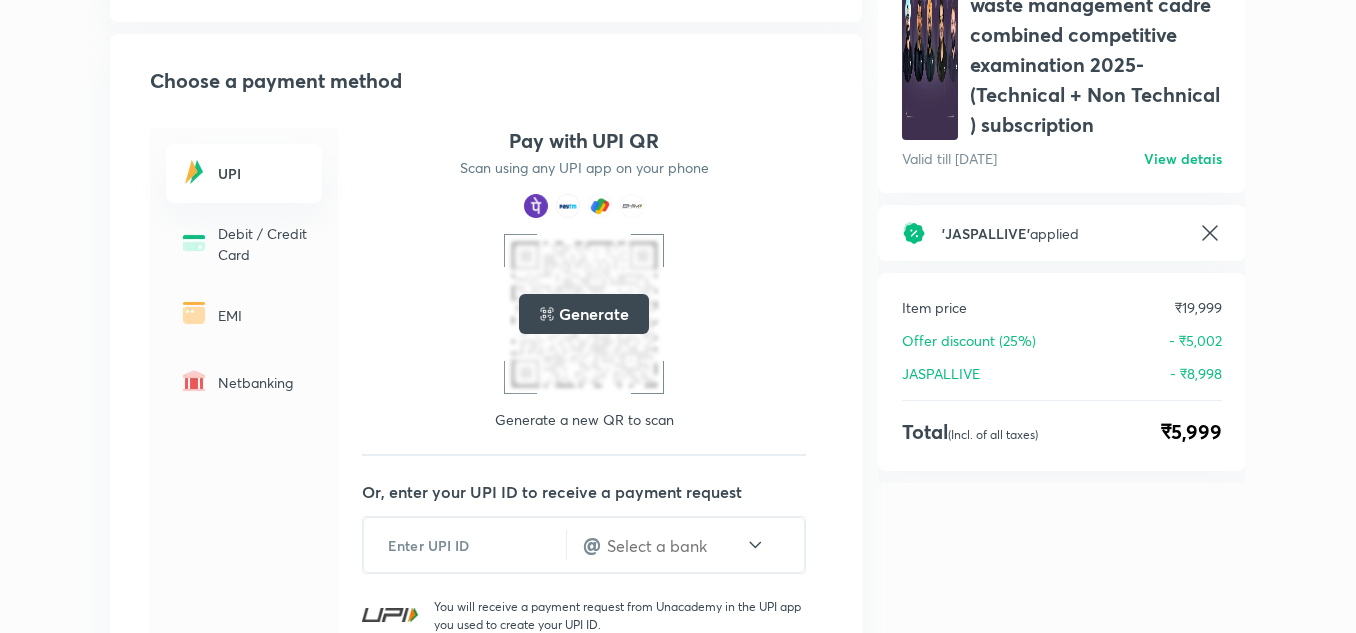 click on "Generate" at bounding box center (593, 314) 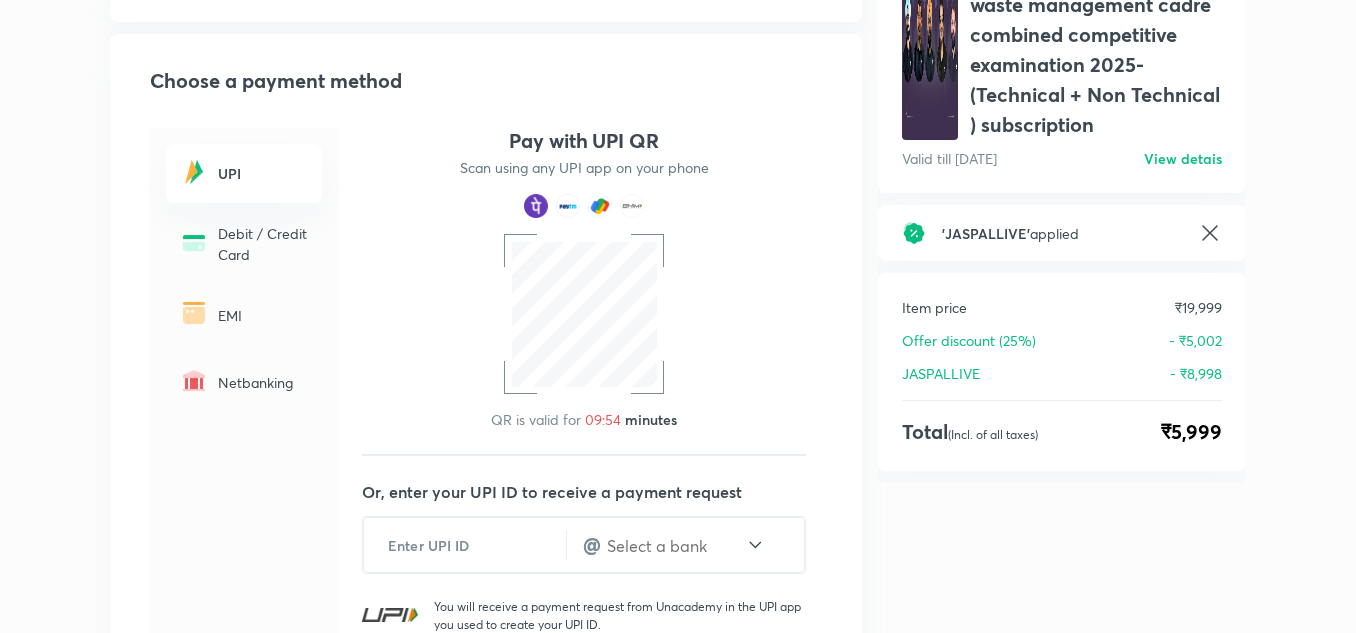scroll, scrollTop: 0, scrollLeft: 0, axis: both 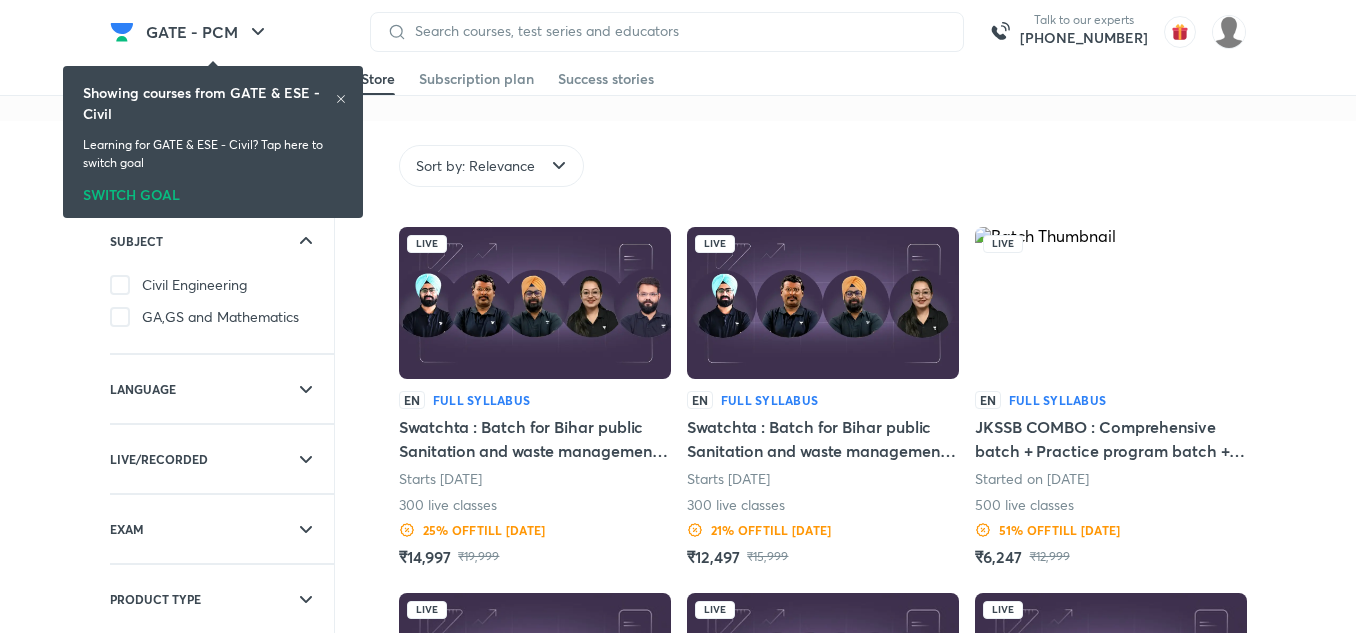 click 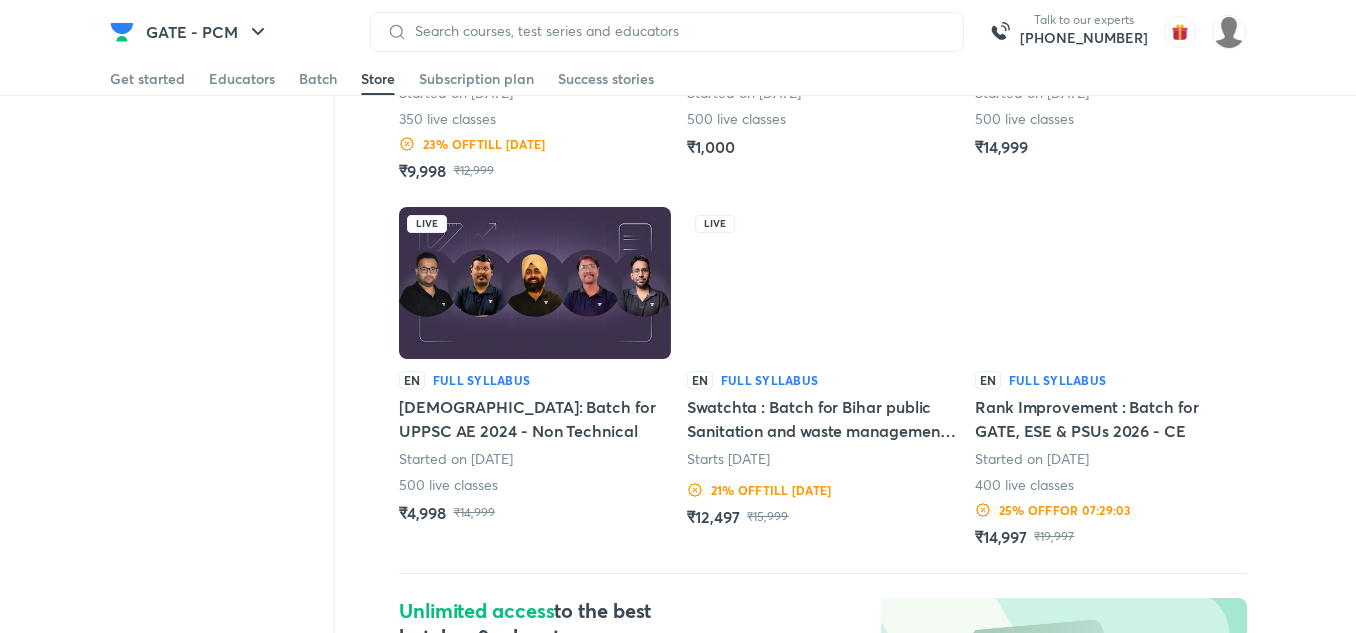 scroll, scrollTop: 2864, scrollLeft: 0, axis: vertical 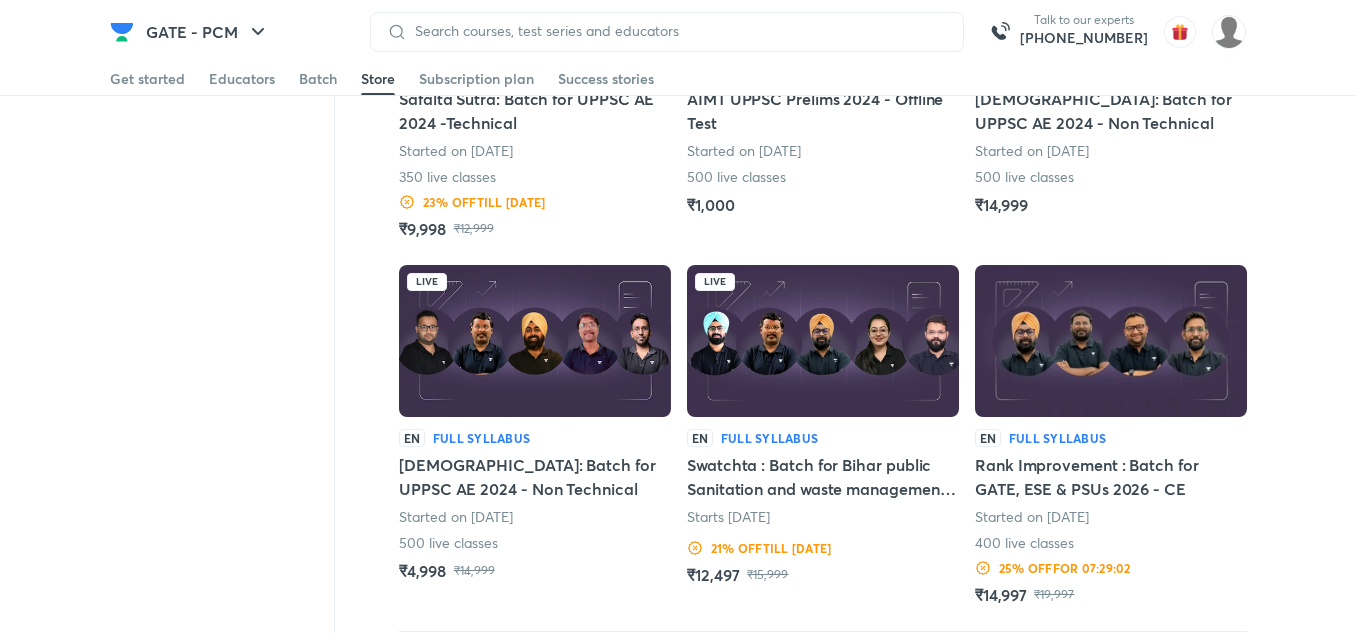 click at bounding box center [823, 341] 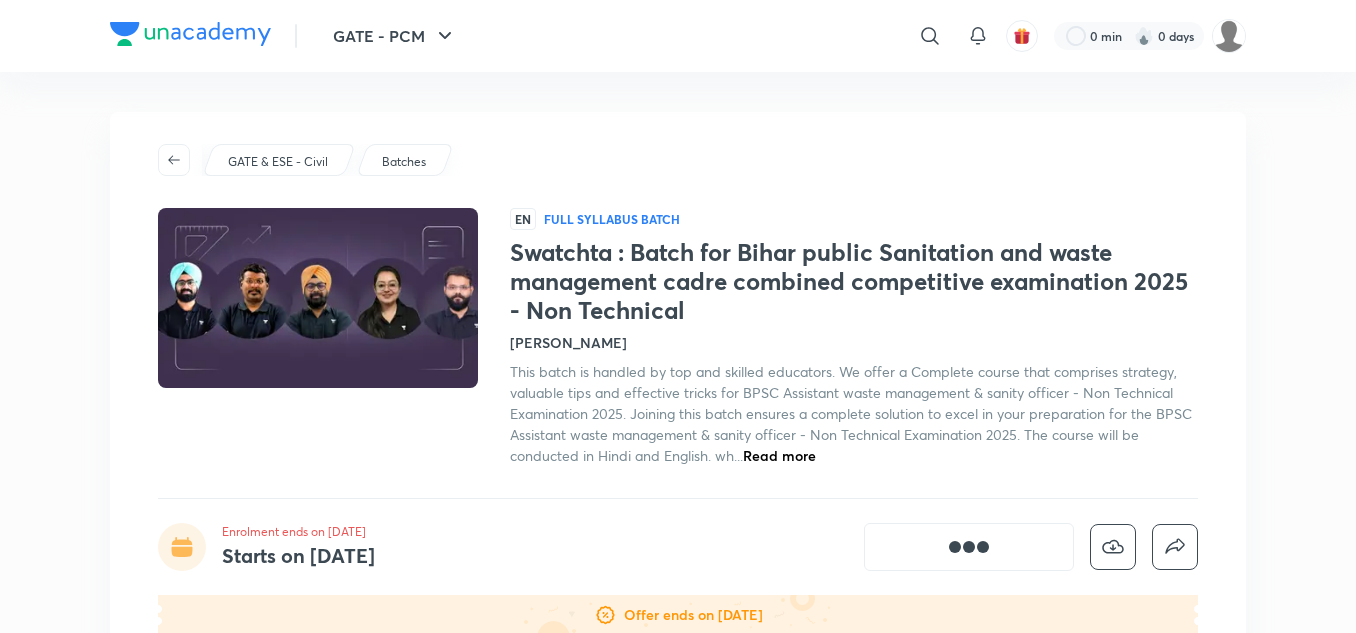 scroll, scrollTop: 0, scrollLeft: 0, axis: both 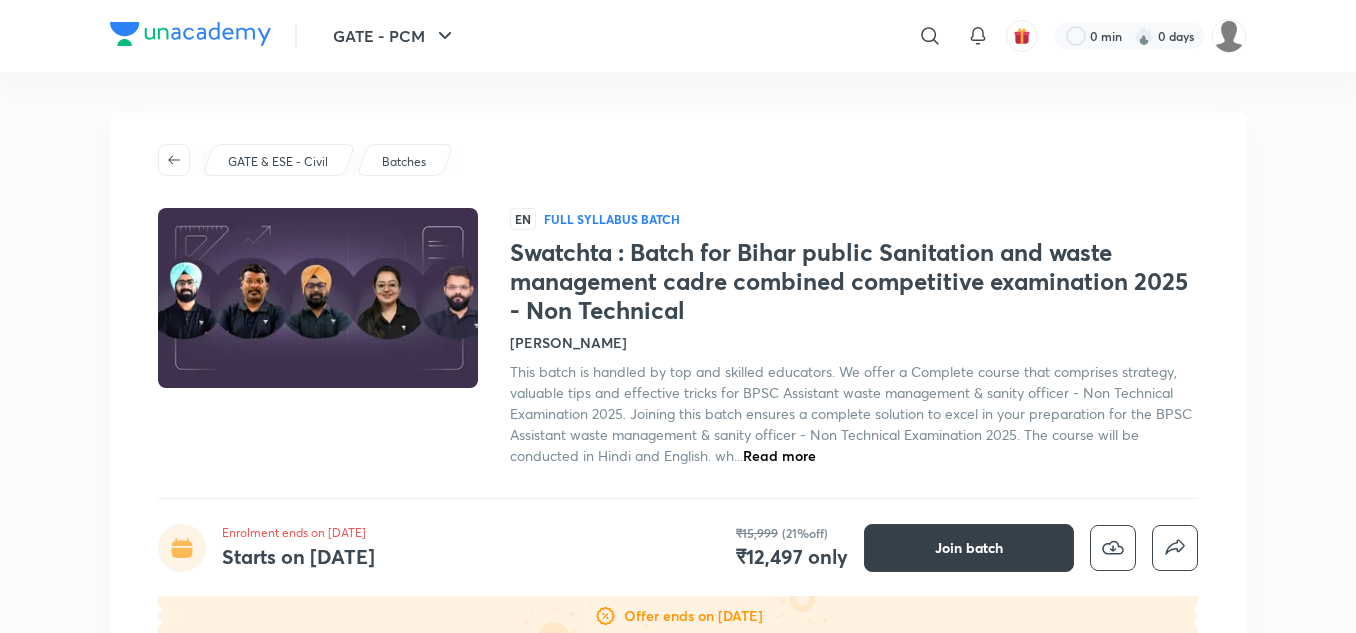 click on "Join batch" at bounding box center [969, 548] 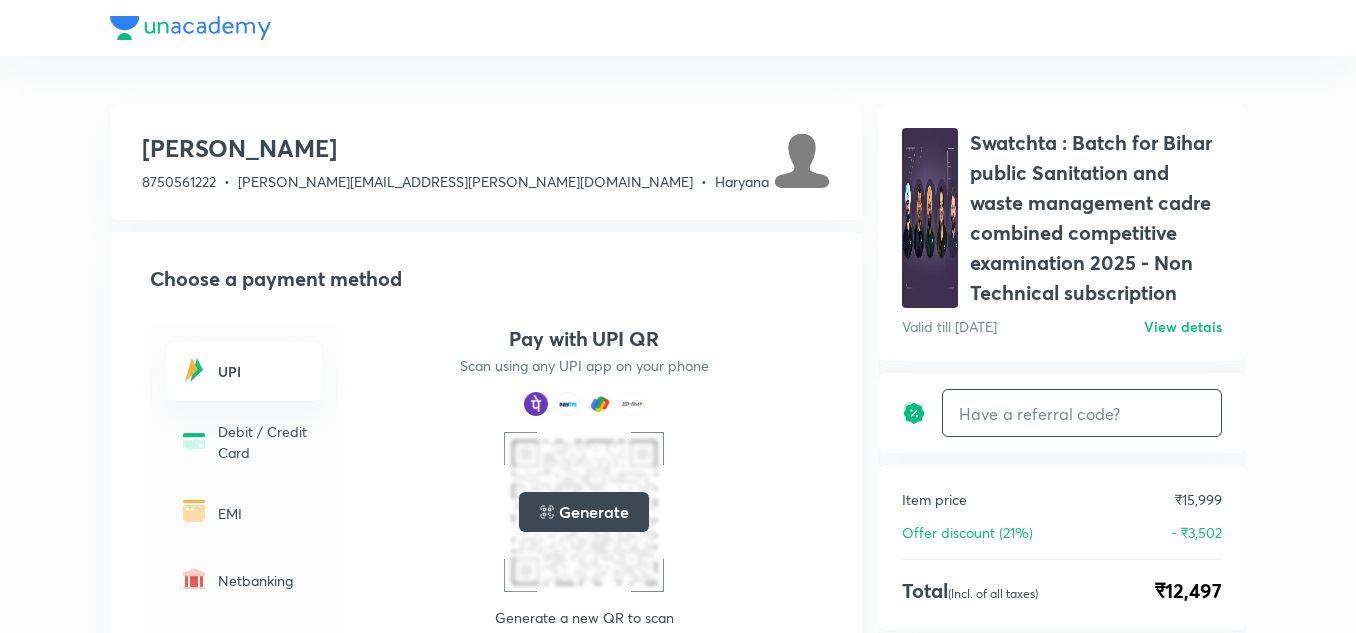 click at bounding box center (1082, 413) 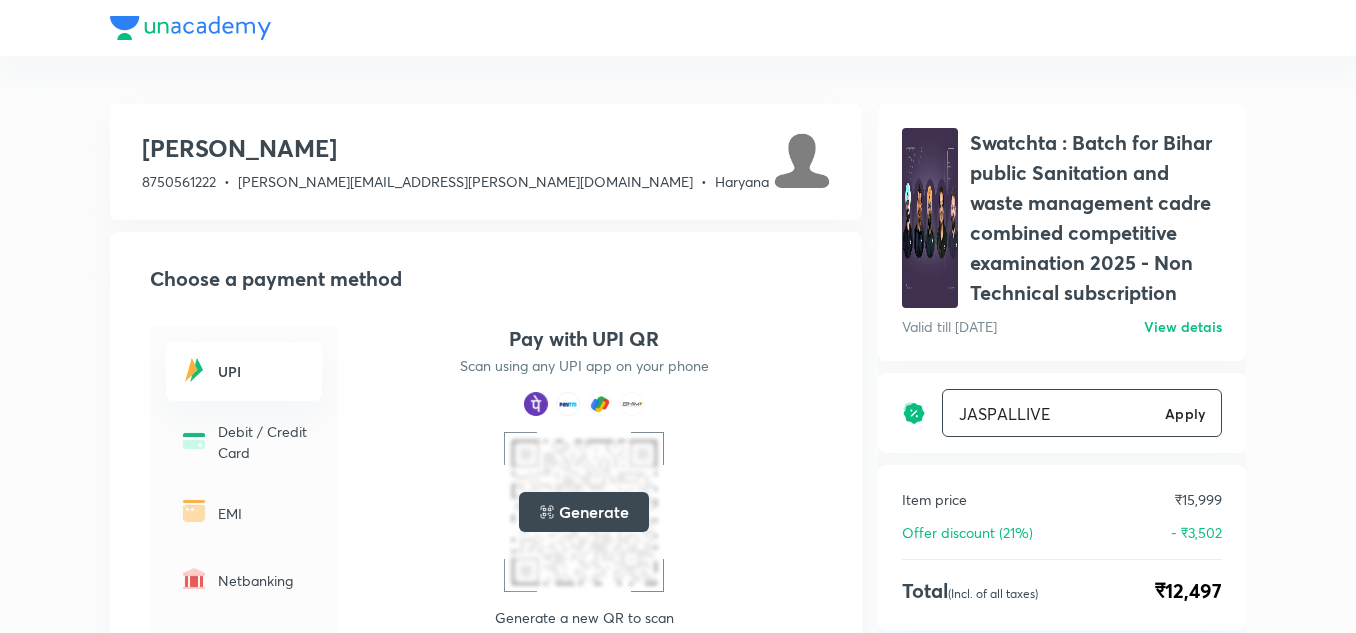 type on "JASPALLIVE" 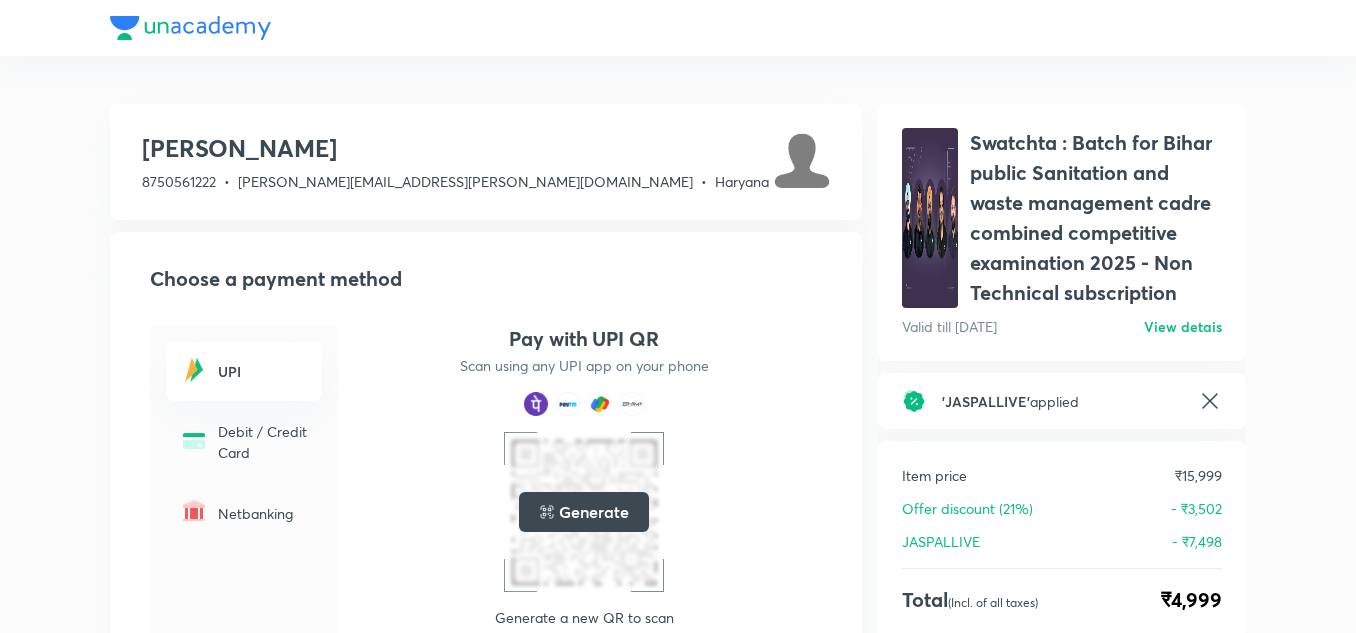 click on "Swatchta : Batch for Bihar public Sanitation and waste management cadre combined competitive examination 2025 - Non Technical subscription" at bounding box center [1096, 218] 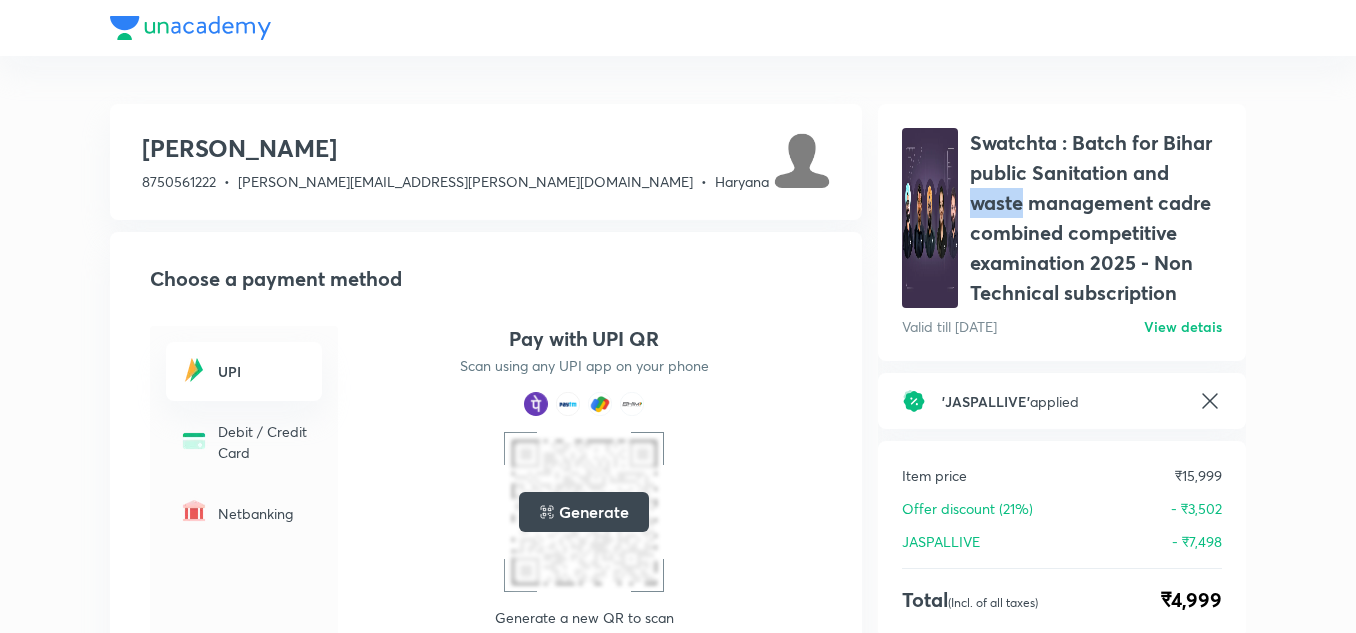 click on "Swatchta : Batch for Bihar public Sanitation and waste management cadre combined competitive examination 2025 - Non Technical subscription" at bounding box center [1096, 218] 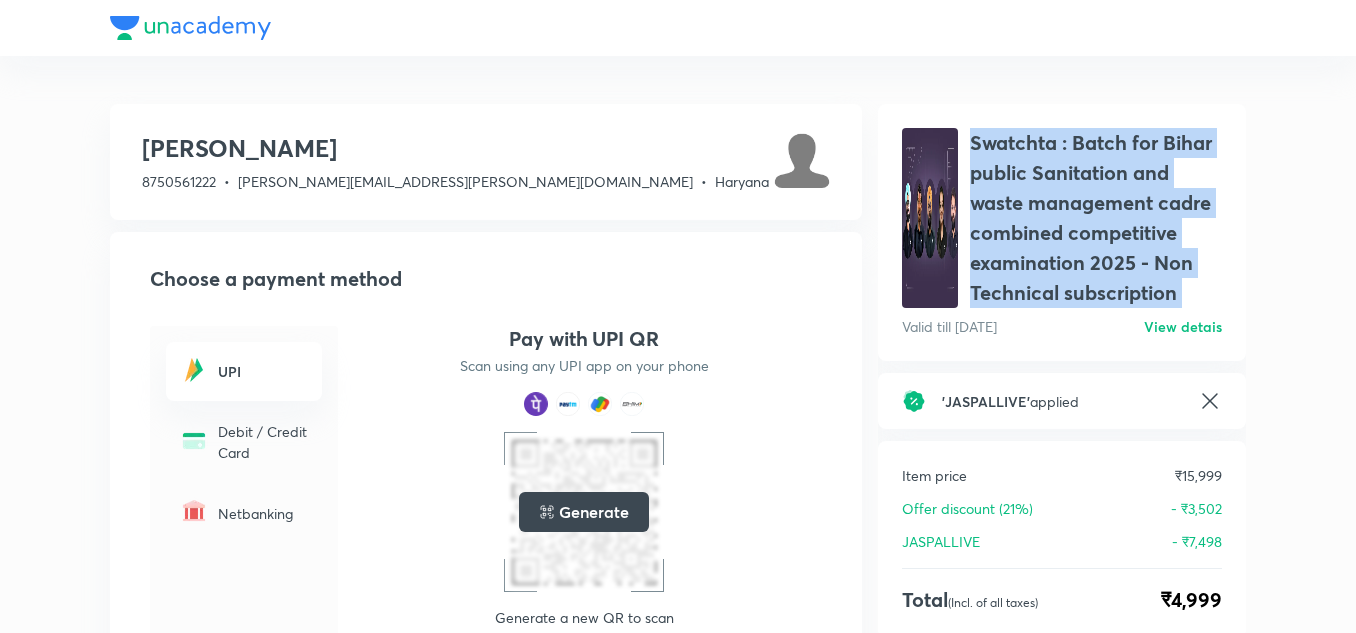 click on "Swatchta : Batch for Bihar public Sanitation and waste management cadre combined competitive examination 2025 - Non Technical subscription" at bounding box center (1096, 218) 